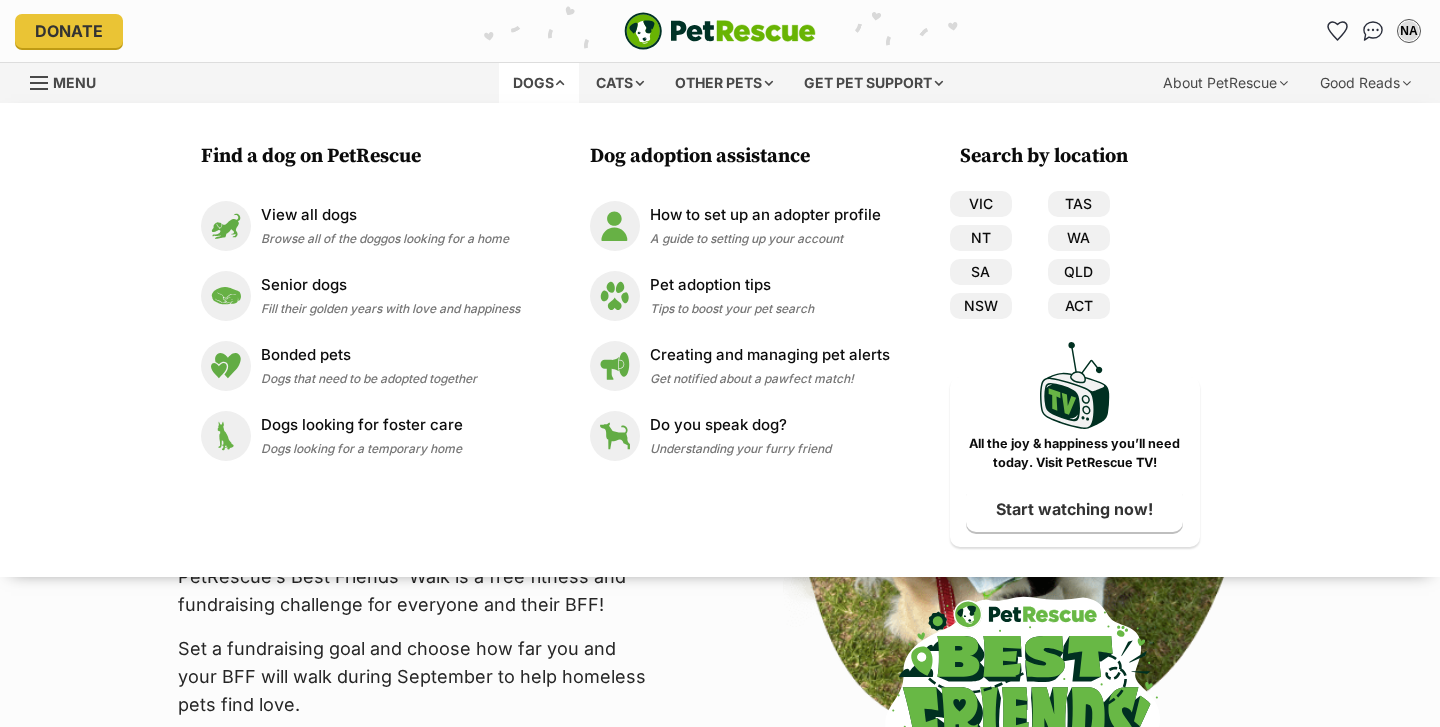 scroll, scrollTop: 0, scrollLeft: 0, axis: both 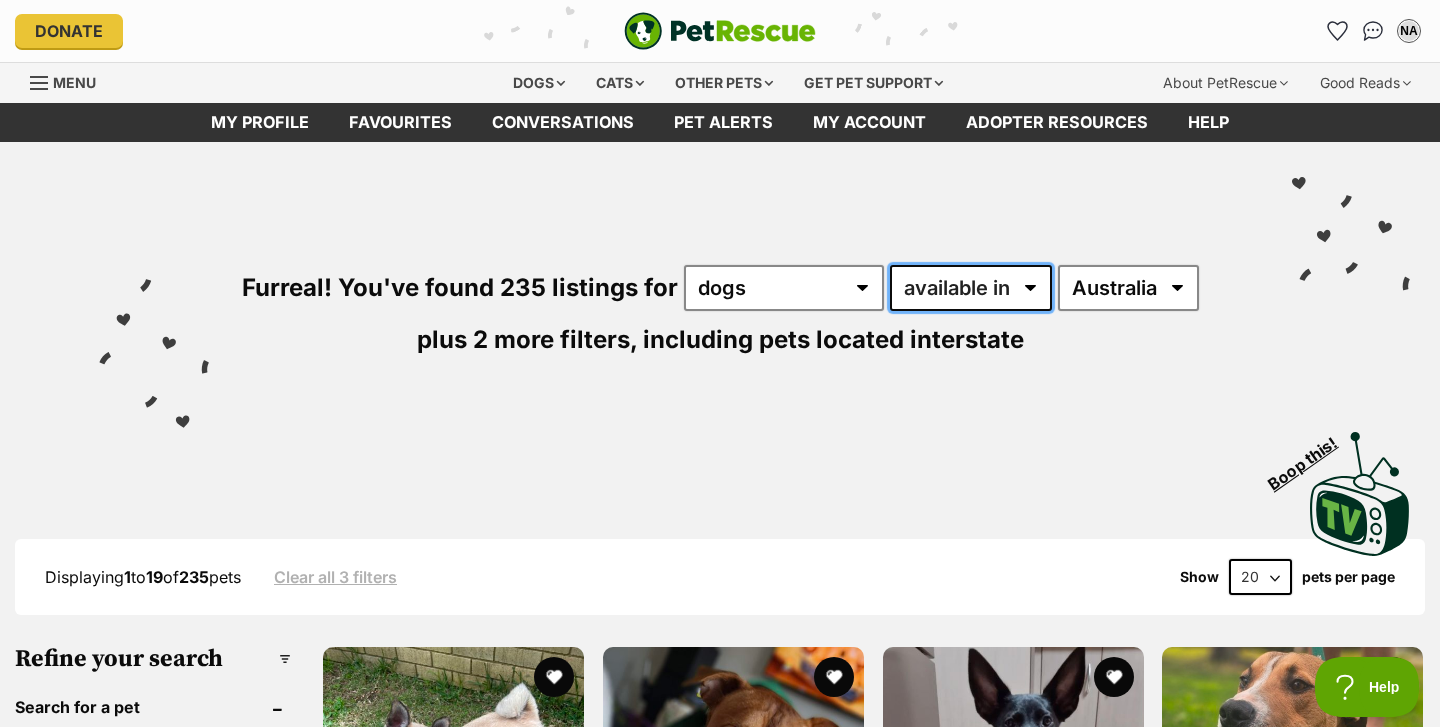 click on "available in
located in" at bounding box center [971, 288] 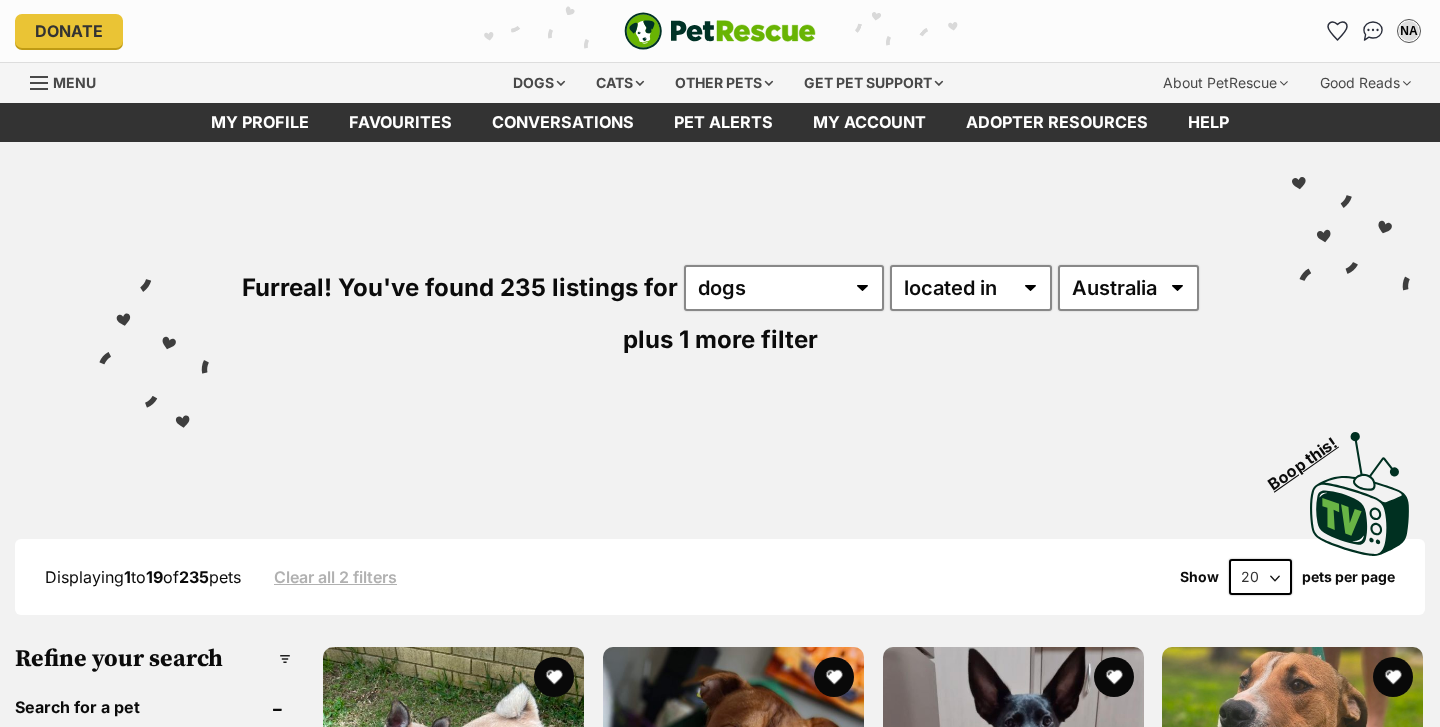select on "QLD" 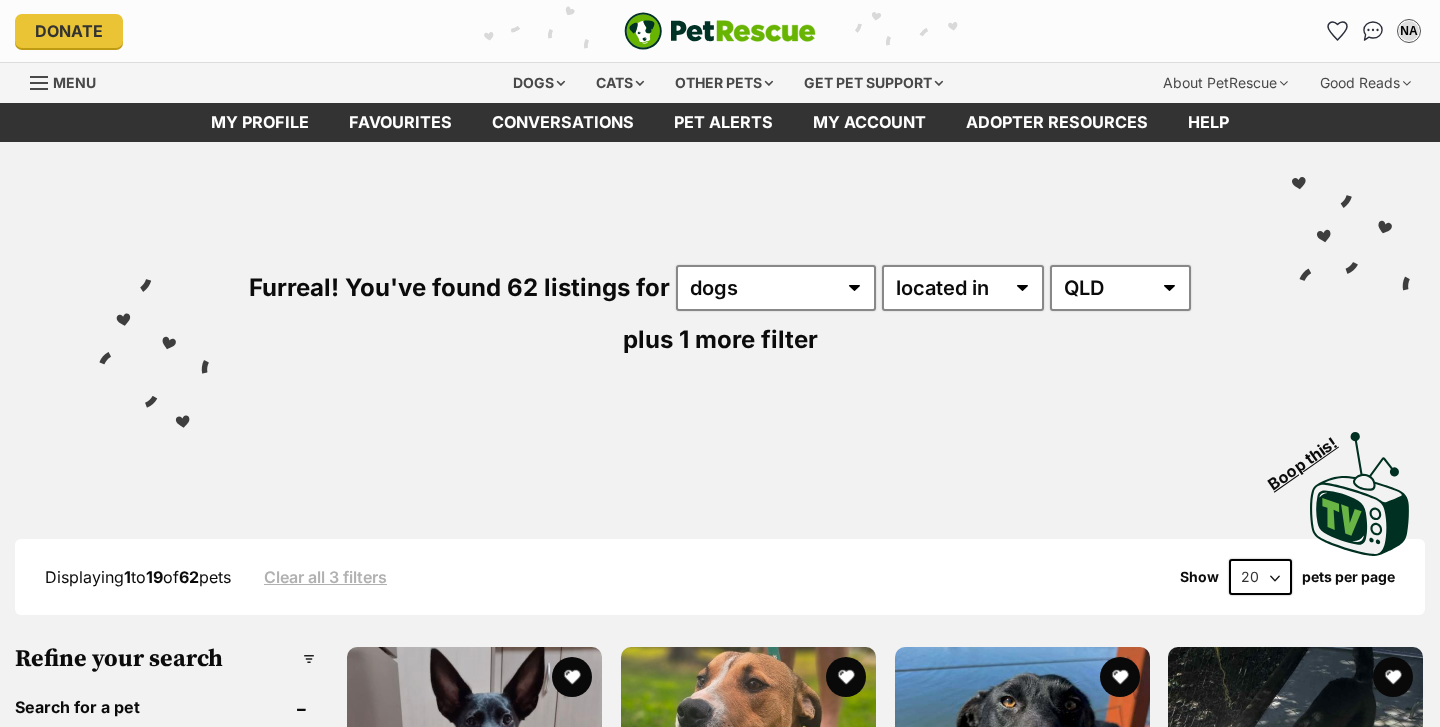 scroll, scrollTop: 0, scrollLeft: 0, axis: both 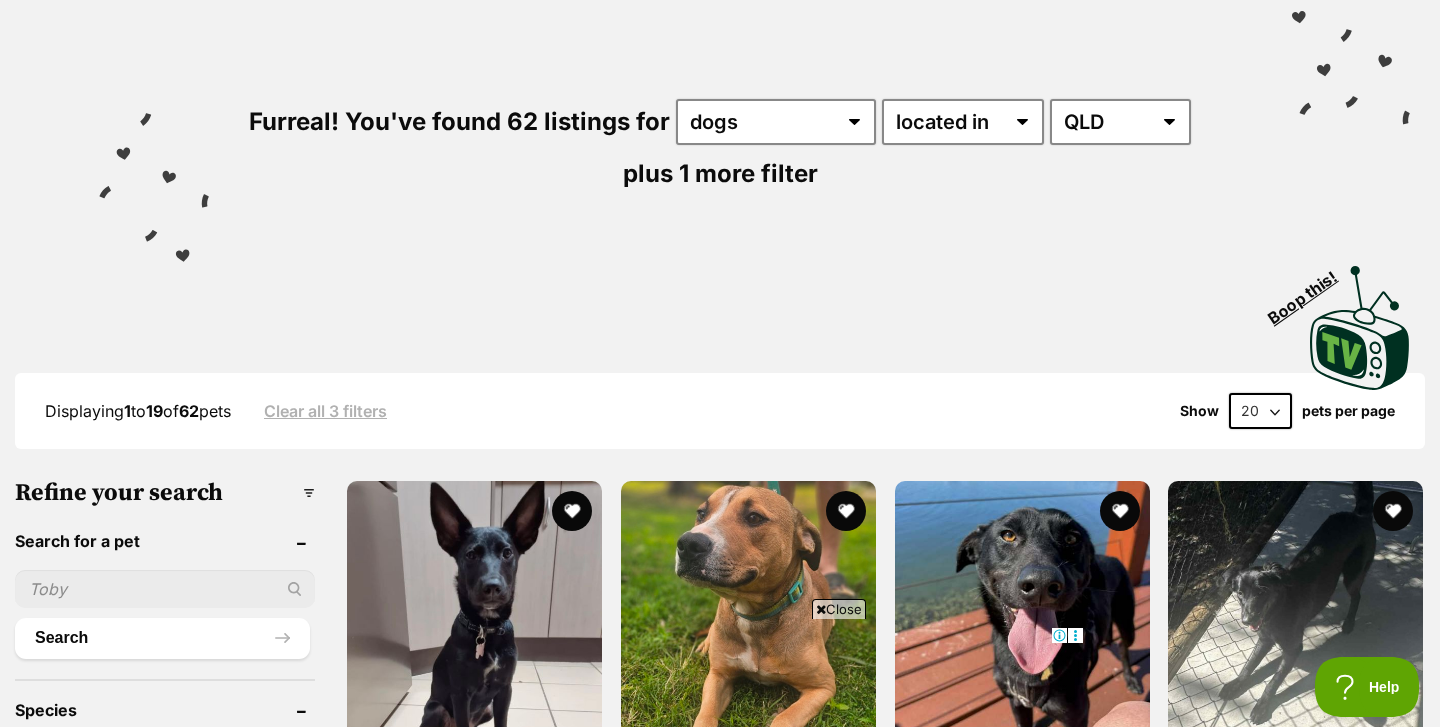 click on "20 40 60" at bounding box center [1260, 411] 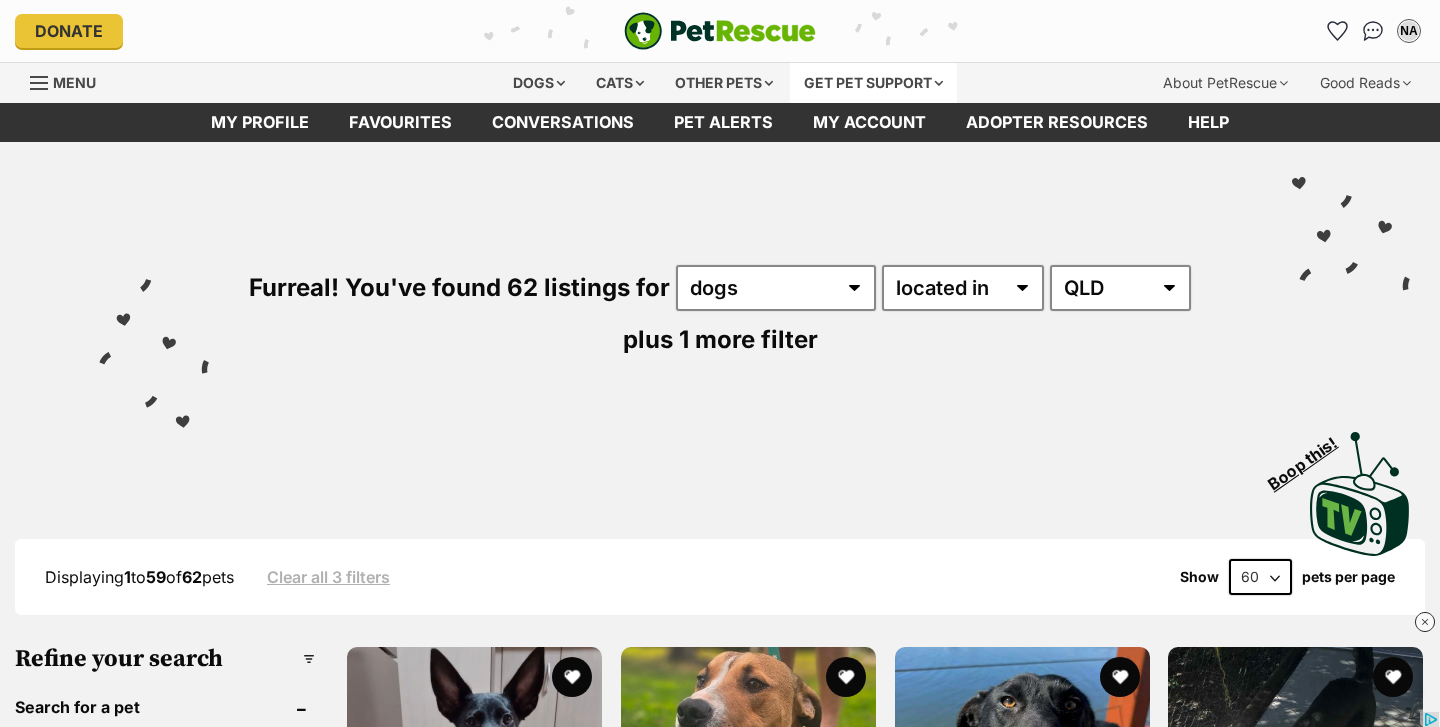 scroll, scrollTop: 0, scrollLeft: 0, axis: both 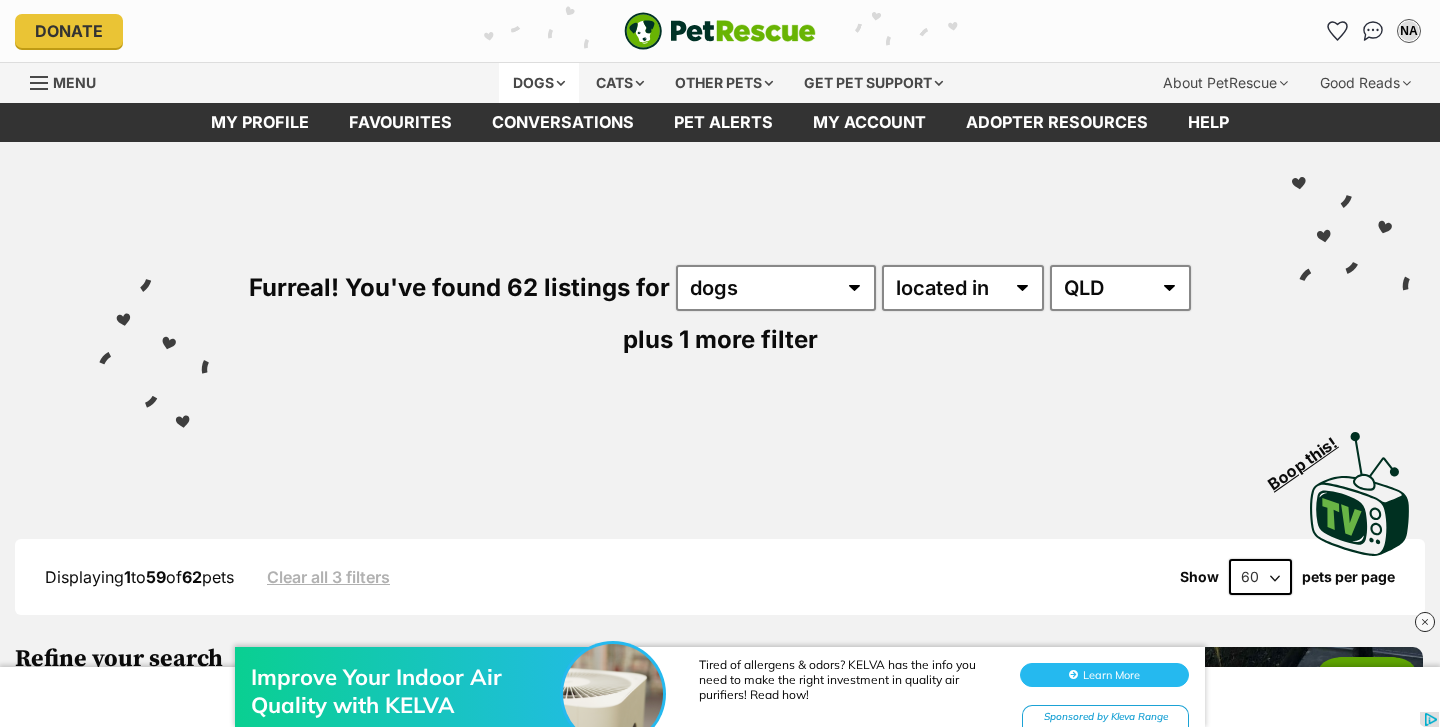 click on "Dogs" at bounding box center [539, 83] 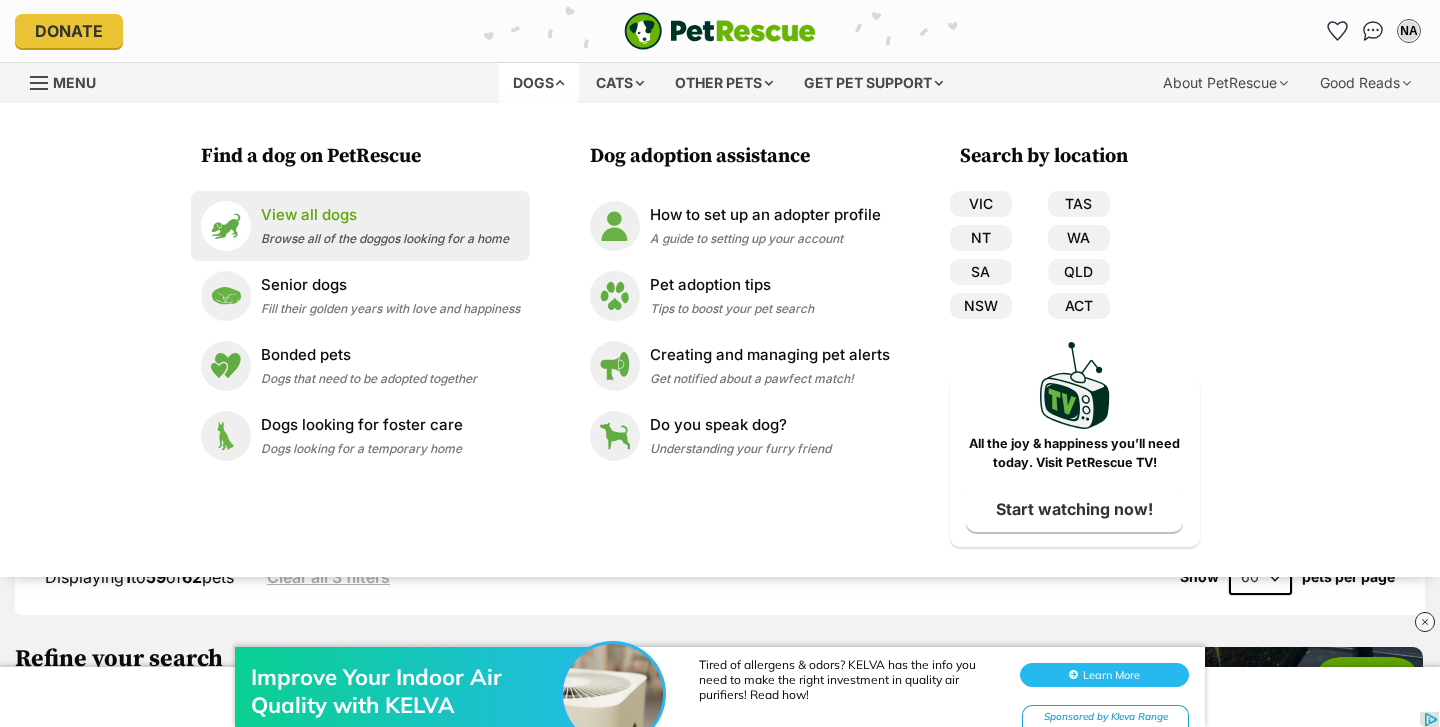 click on "Browse all of the doggos looking for a home" at bounding box center (385, 238) 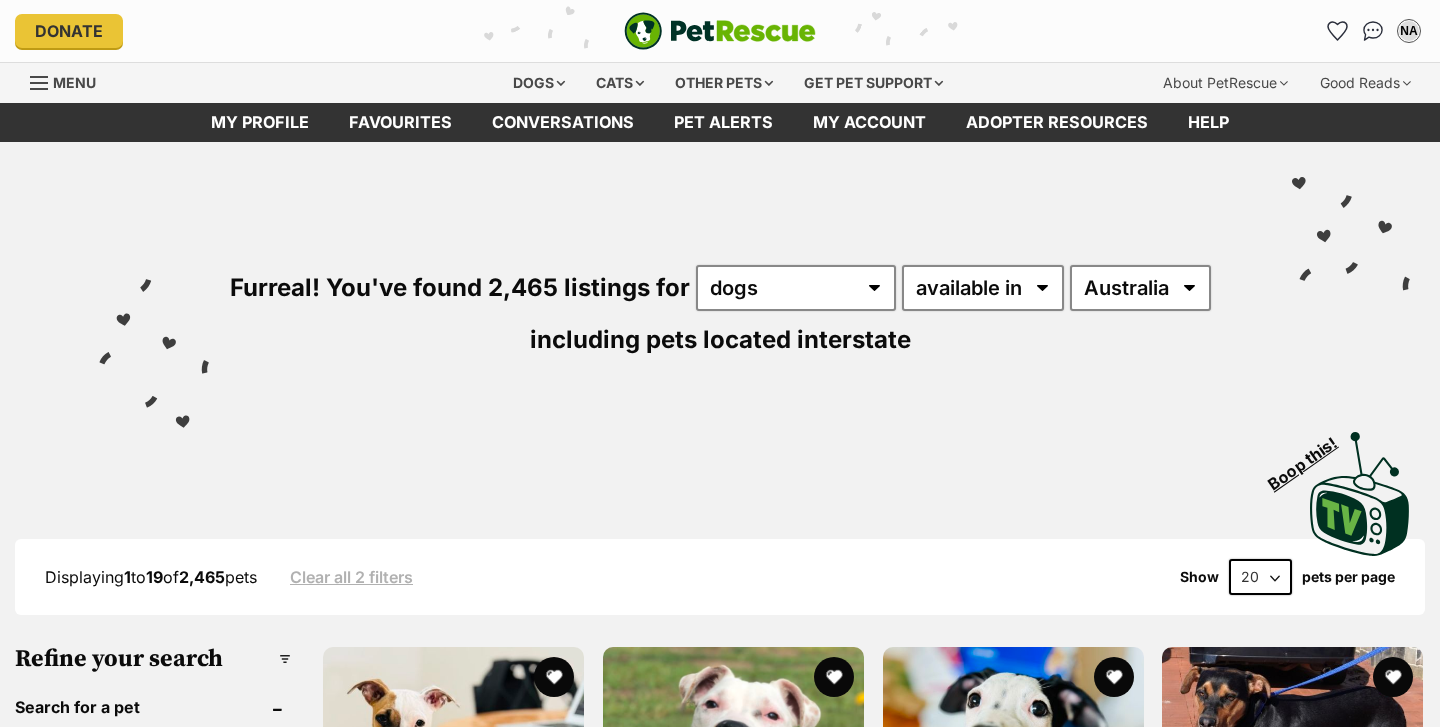 scroll, scrollTop: 0, scrollLeft: 0, axis: both 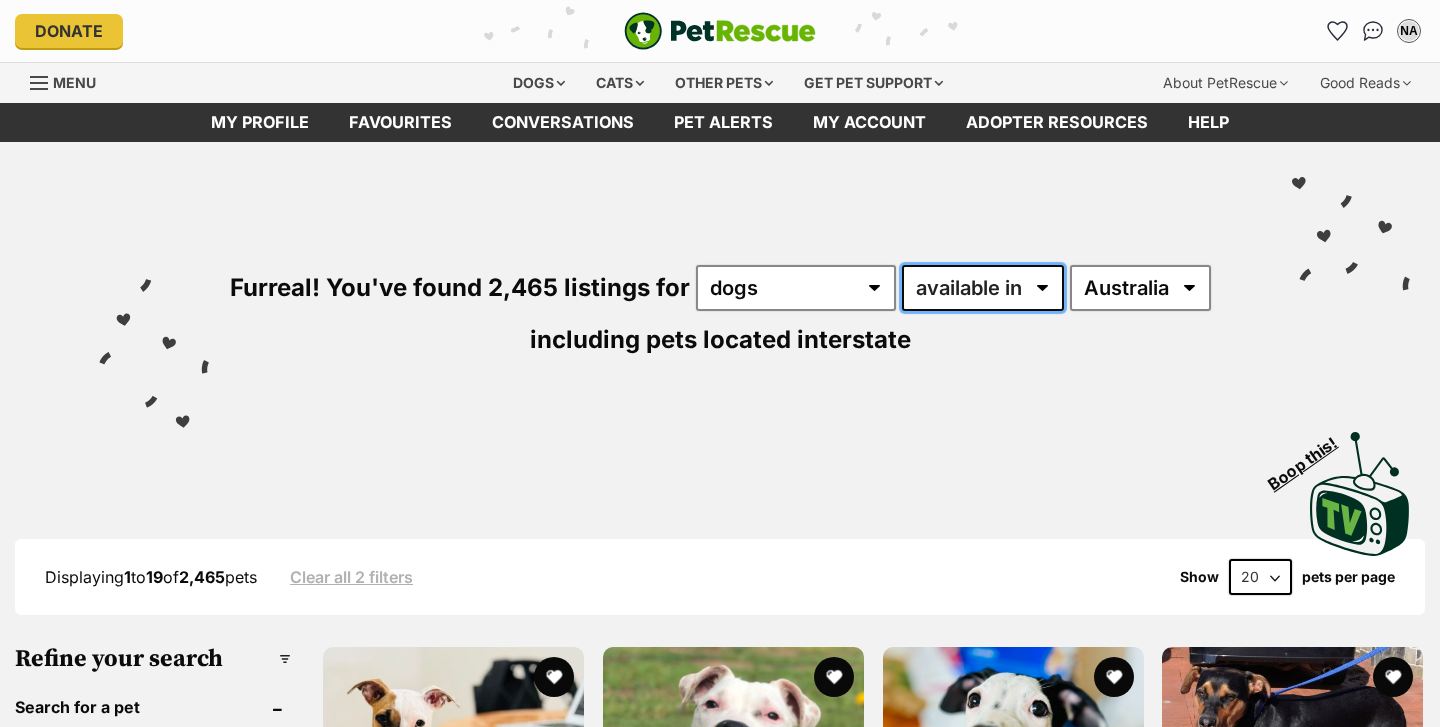 click on "available in
located in" at bounding box center (983, 288) 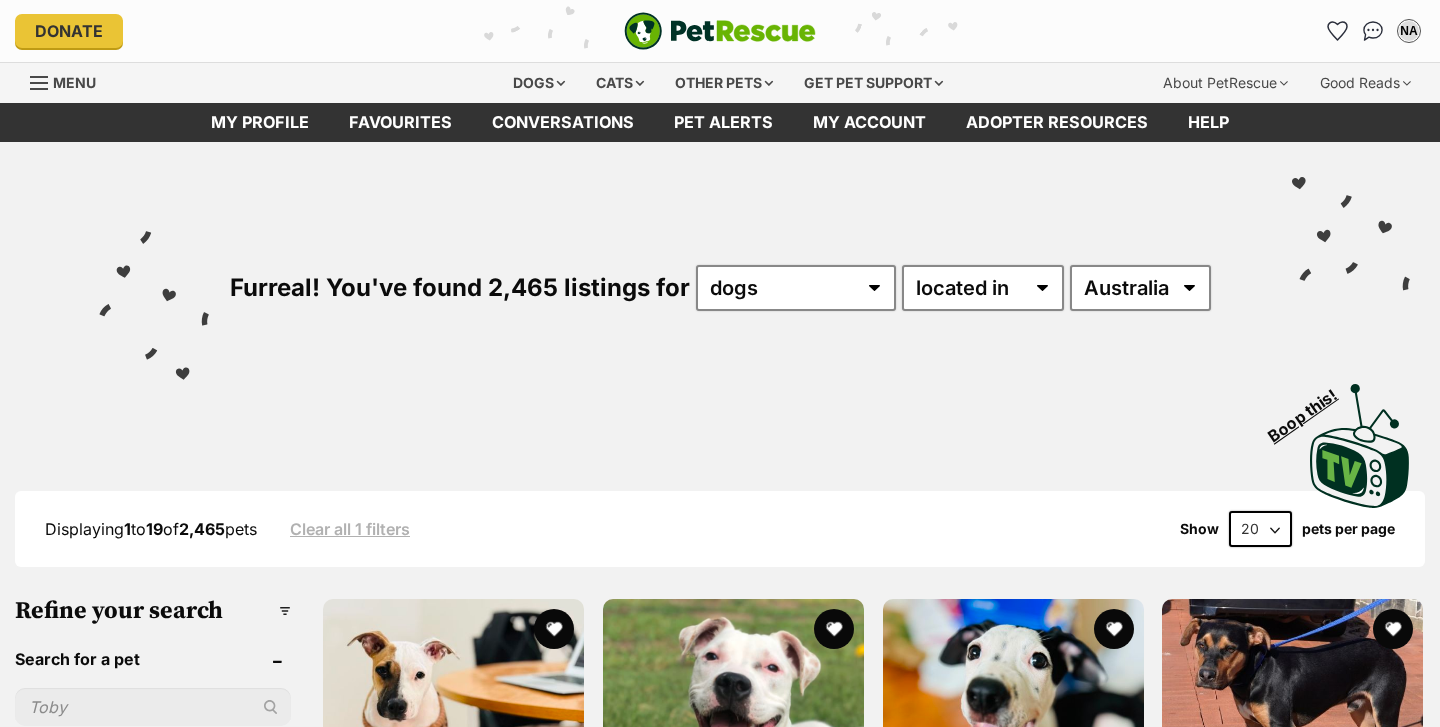 scroll, scrollTop: 0, scrollLeft: 0, axis: both 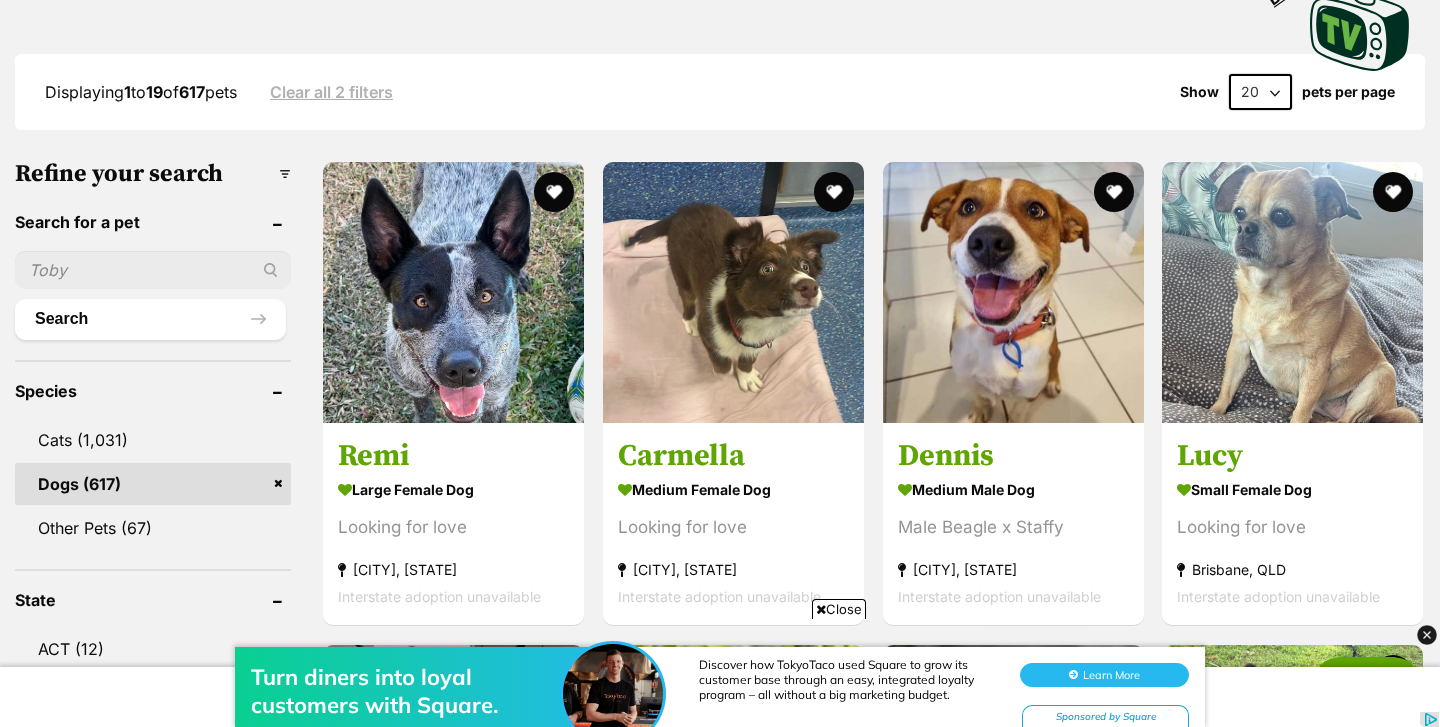 click on "20 40 60" at bounding box center [1260, 92] 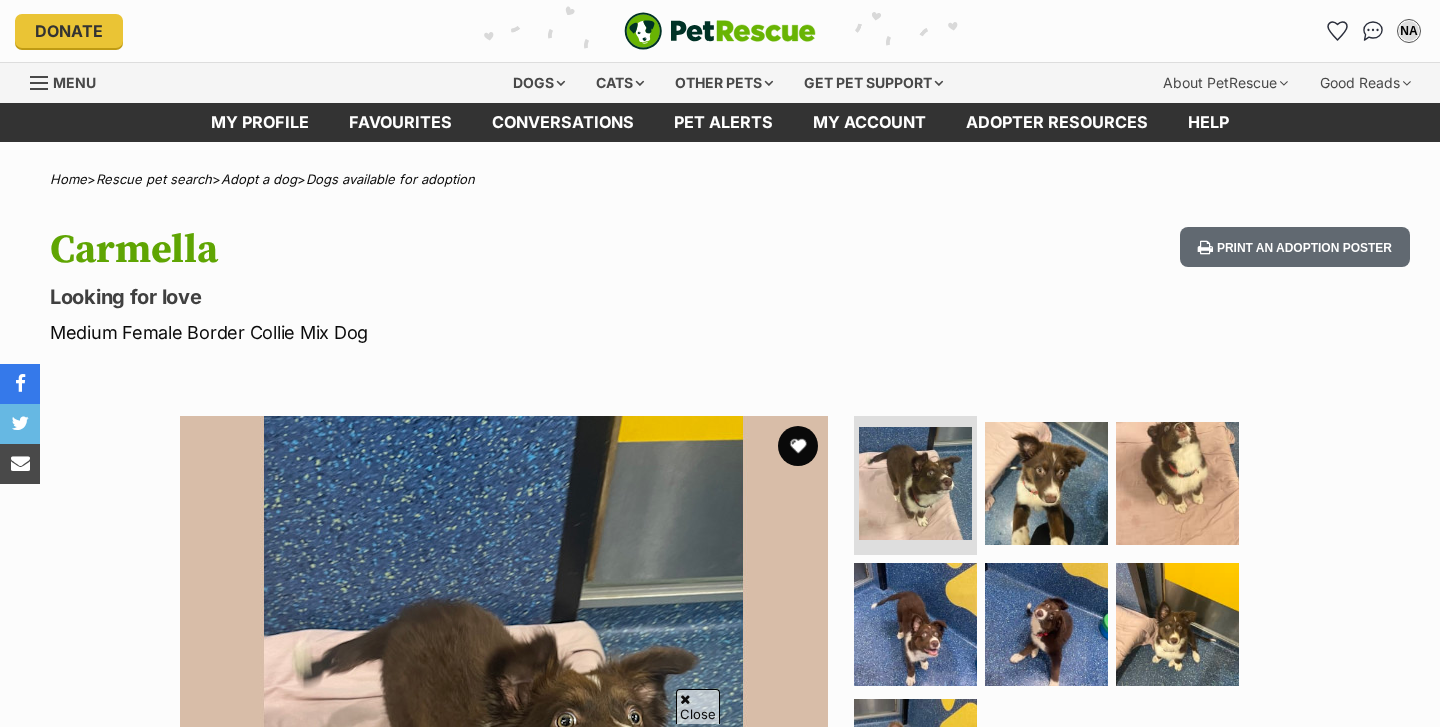 scroll, scrollTop: 81, scrollLeft: 0, axis: vertical 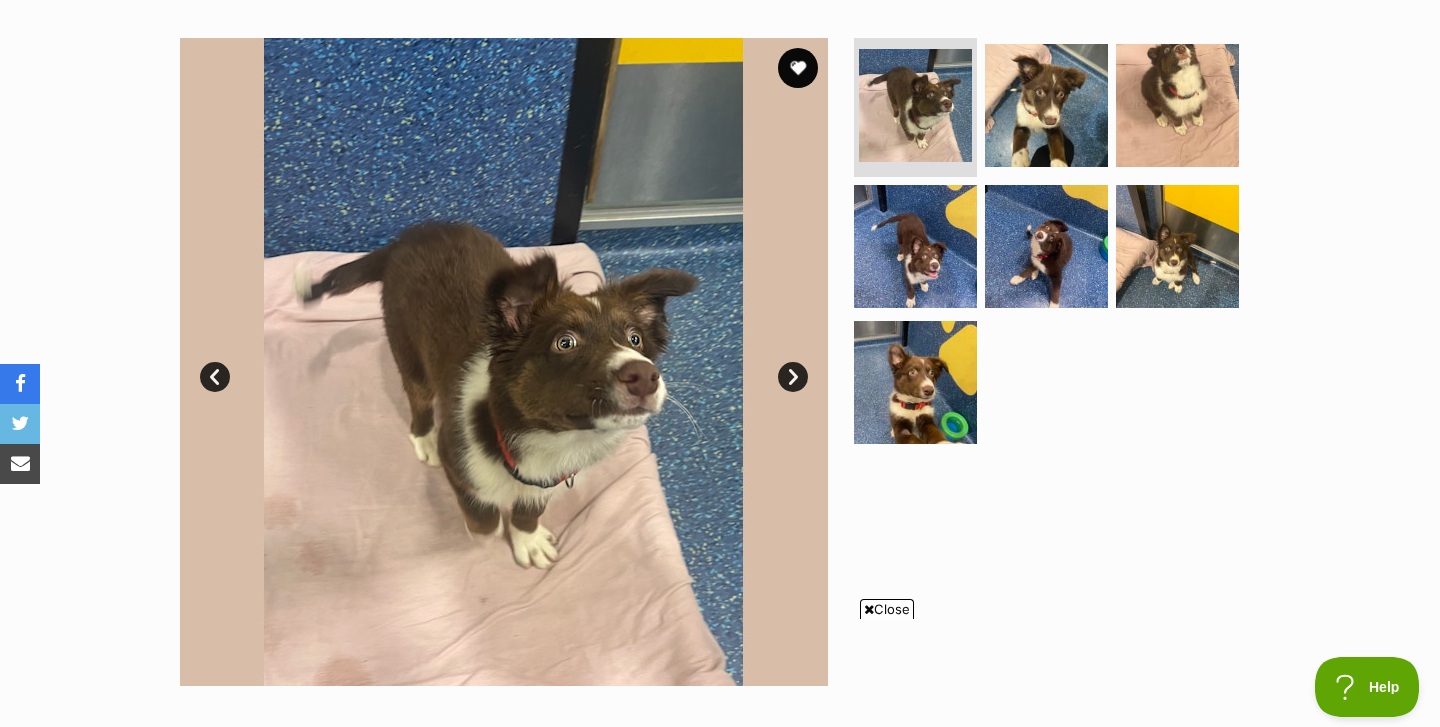 click on "Next" at bounding box center (793, 377) 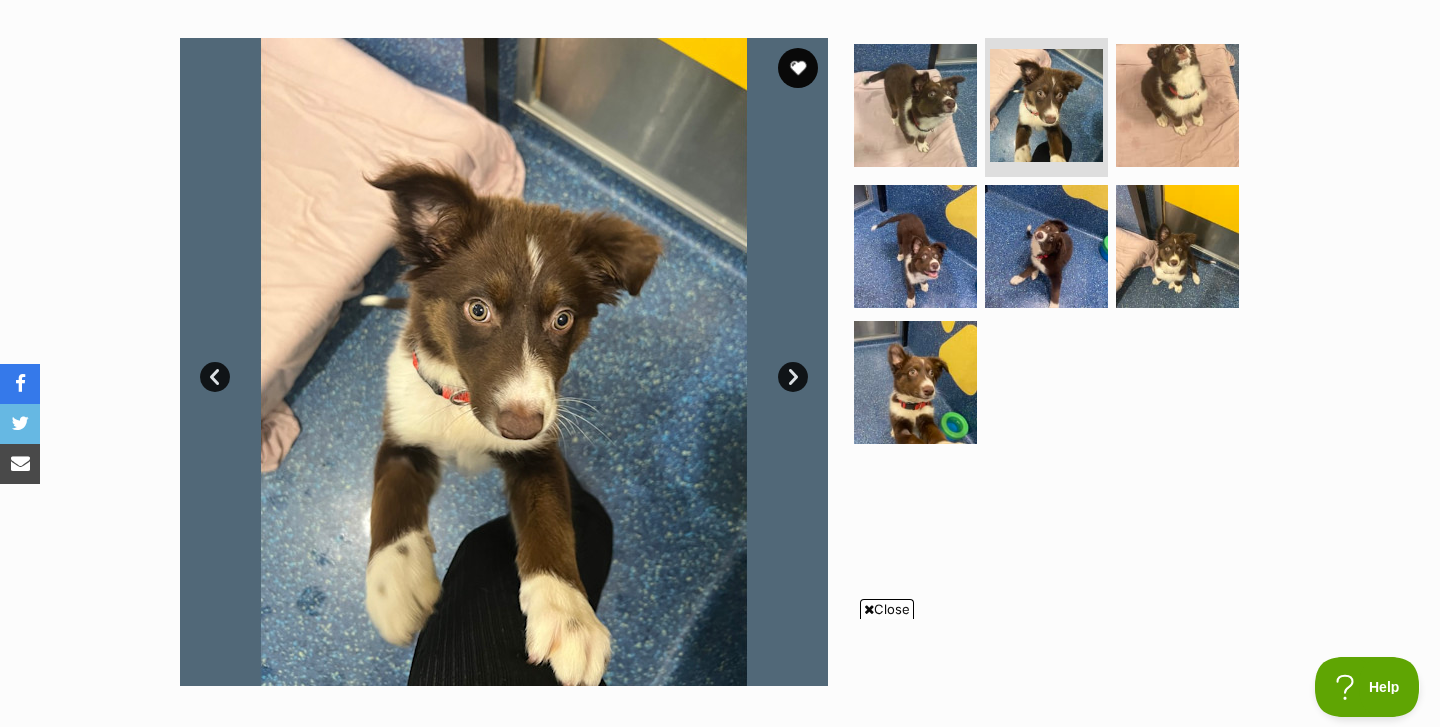 click on "Next" at bounding box center [793, 377] 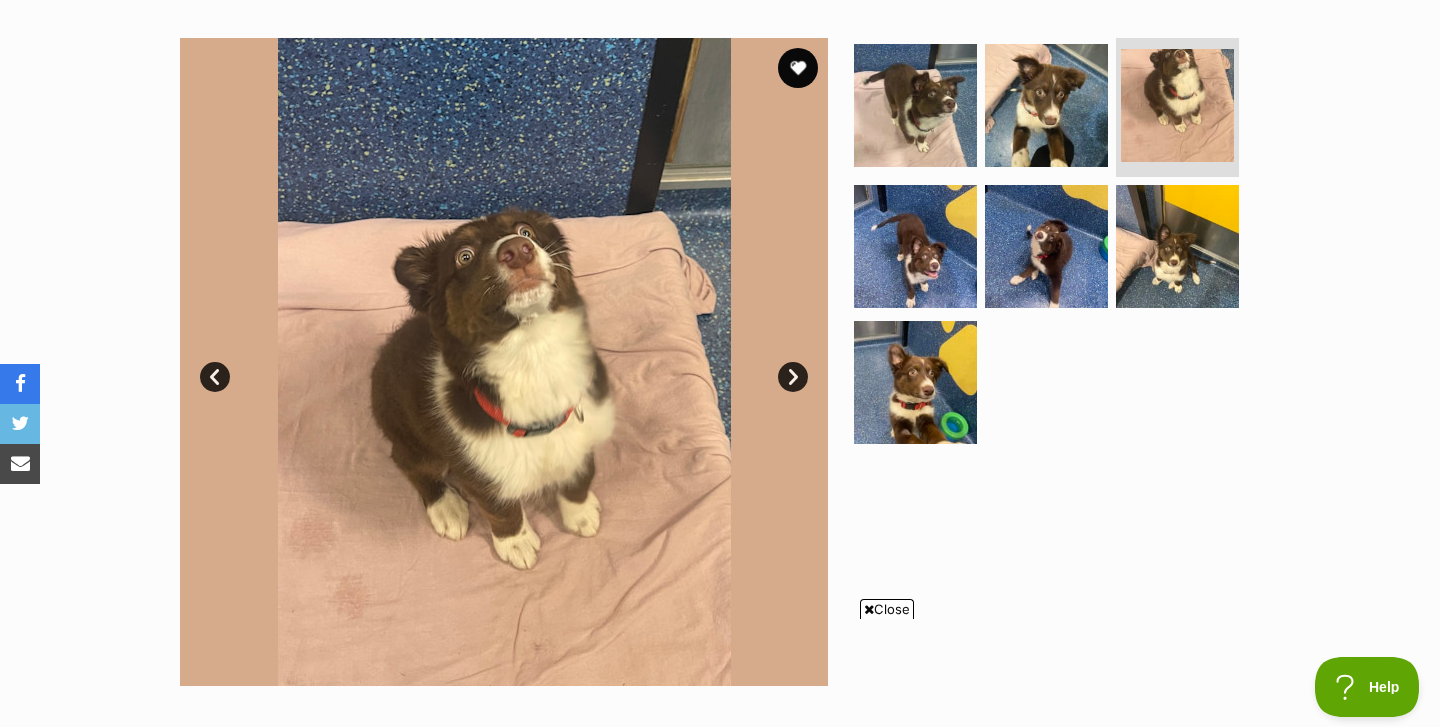 click on "Next" at bounding box center [793, 377] 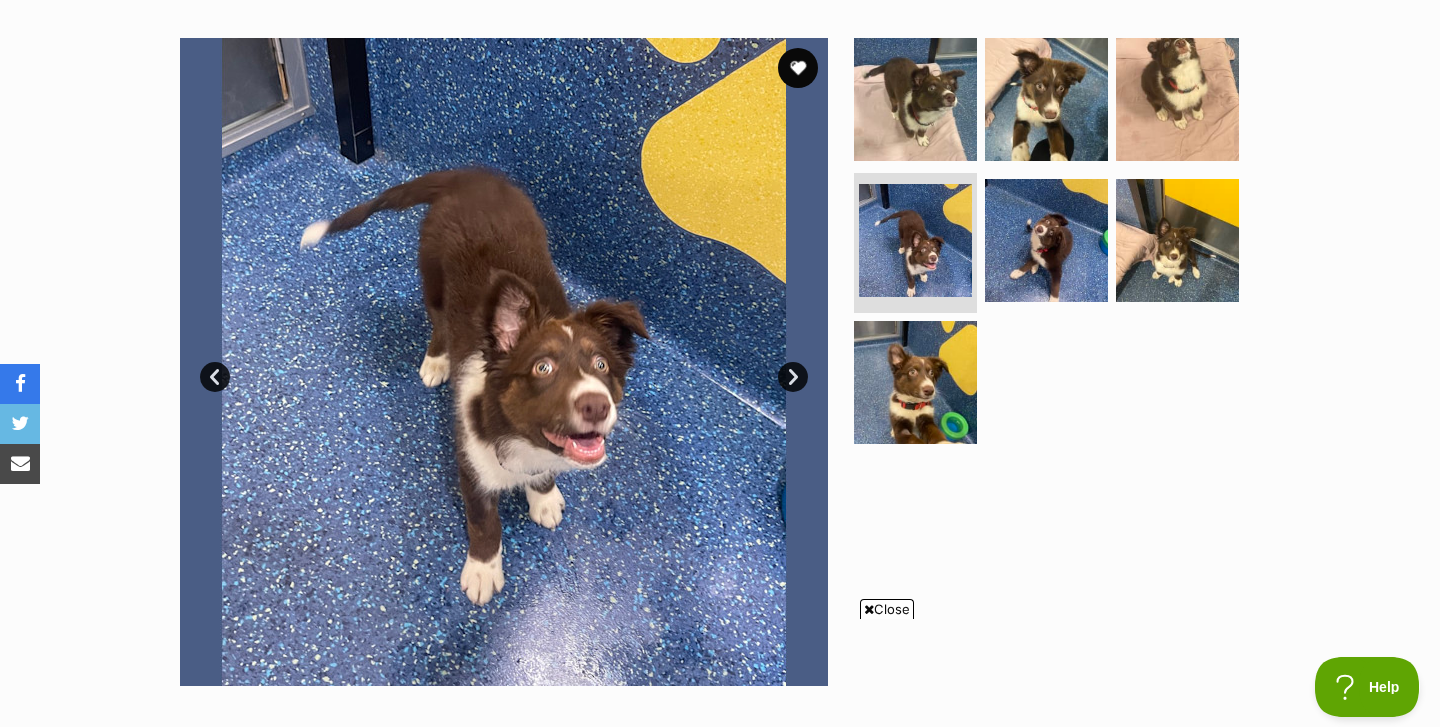 click on "Next" at bounding box center [793, 377] 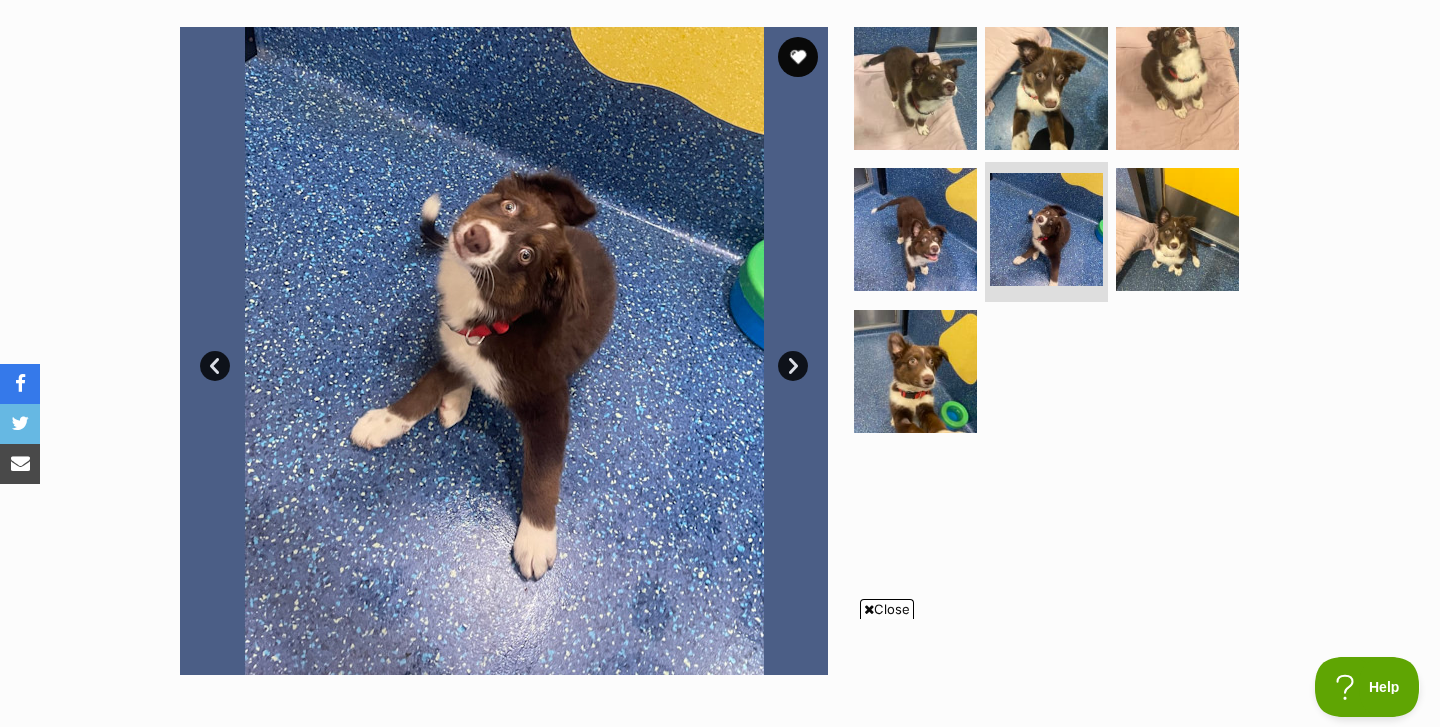 scroll, scrollTop: 994, scrollLeft: 0, axis: vertical 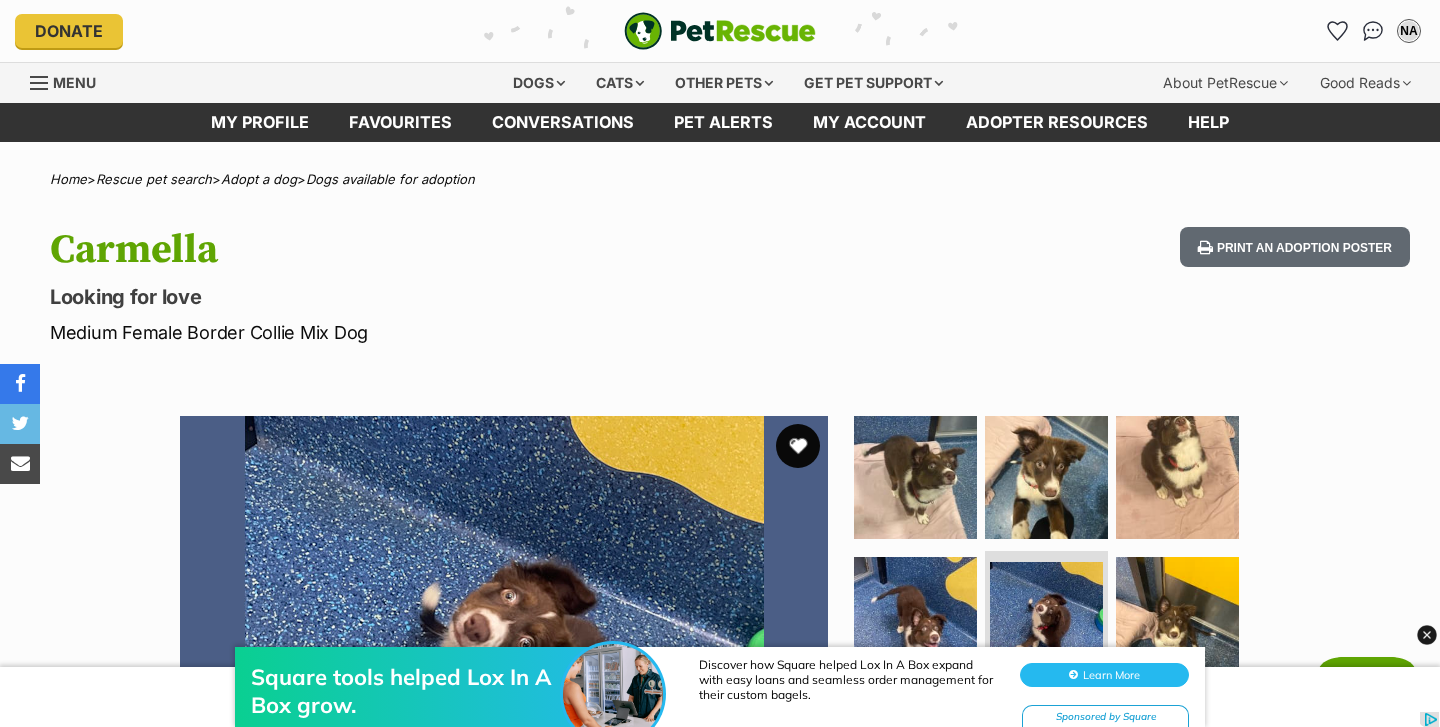 click at bounding box center [798, 446] 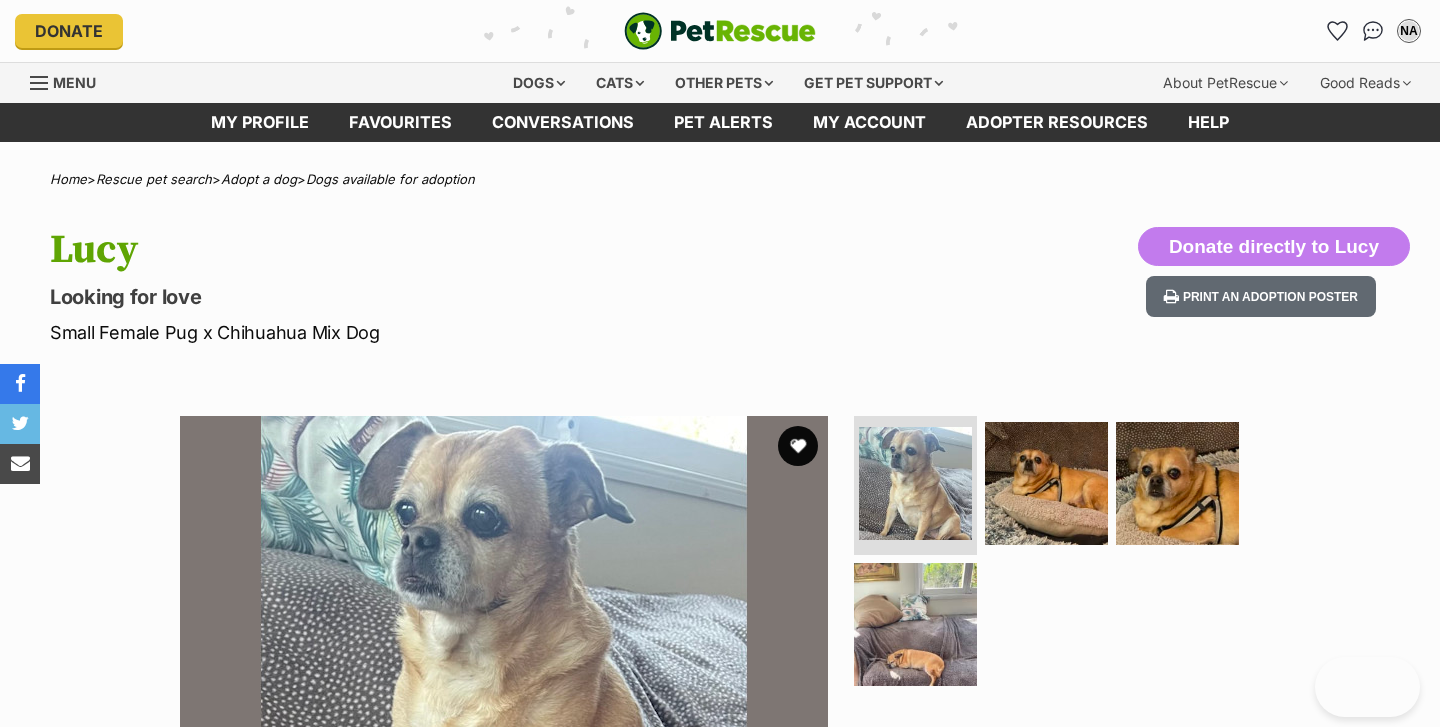 scroll, scrollTop: 0, scrollLeft: 0, axis: both 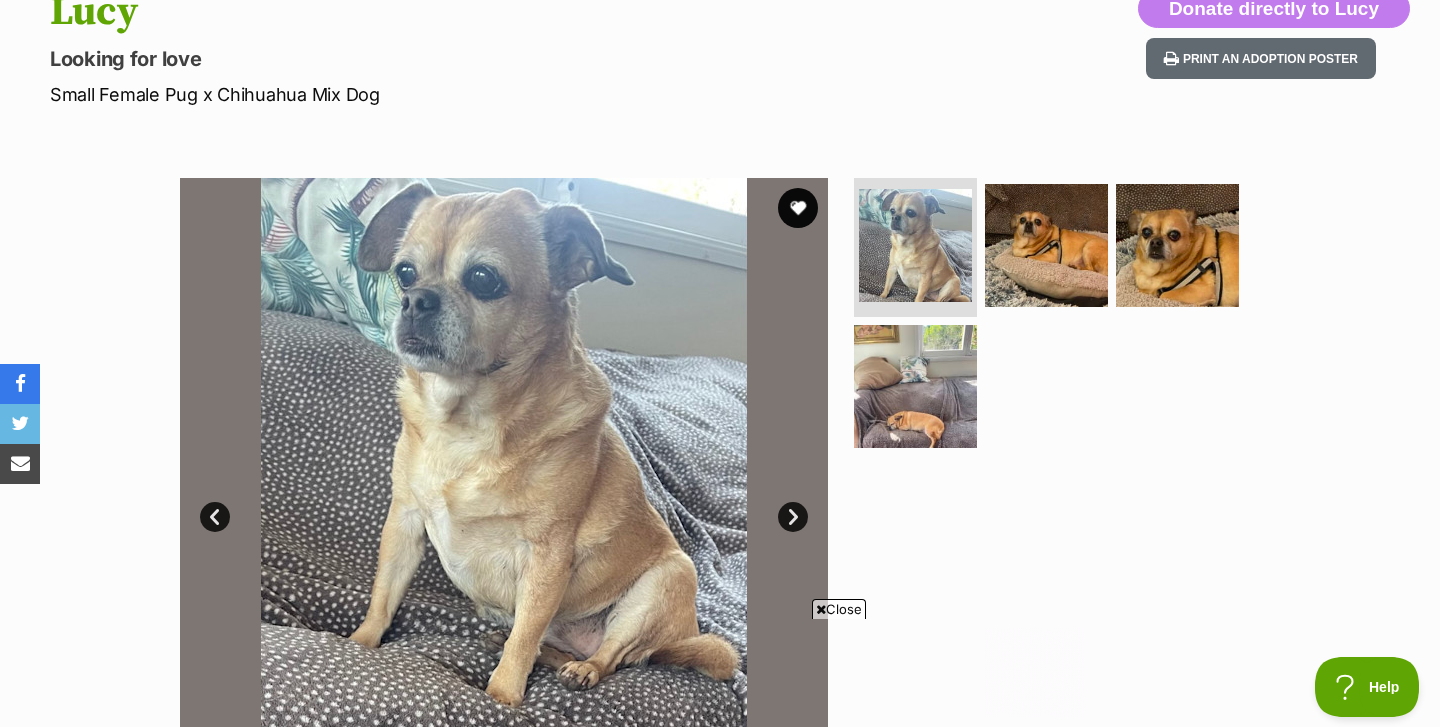 click on "Next" at bounding box center (793, 517) 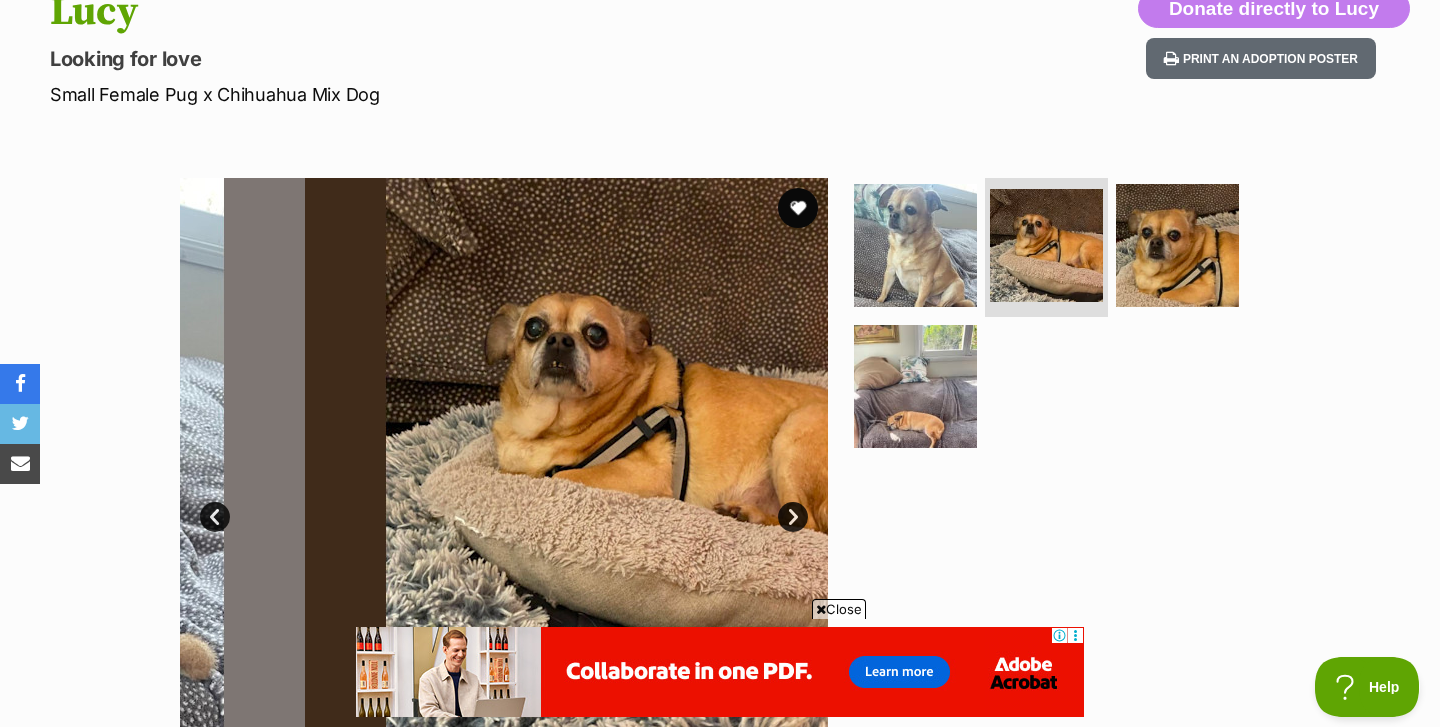 scroll, scrollTop: 0, scrollLeft: 0, axis: both 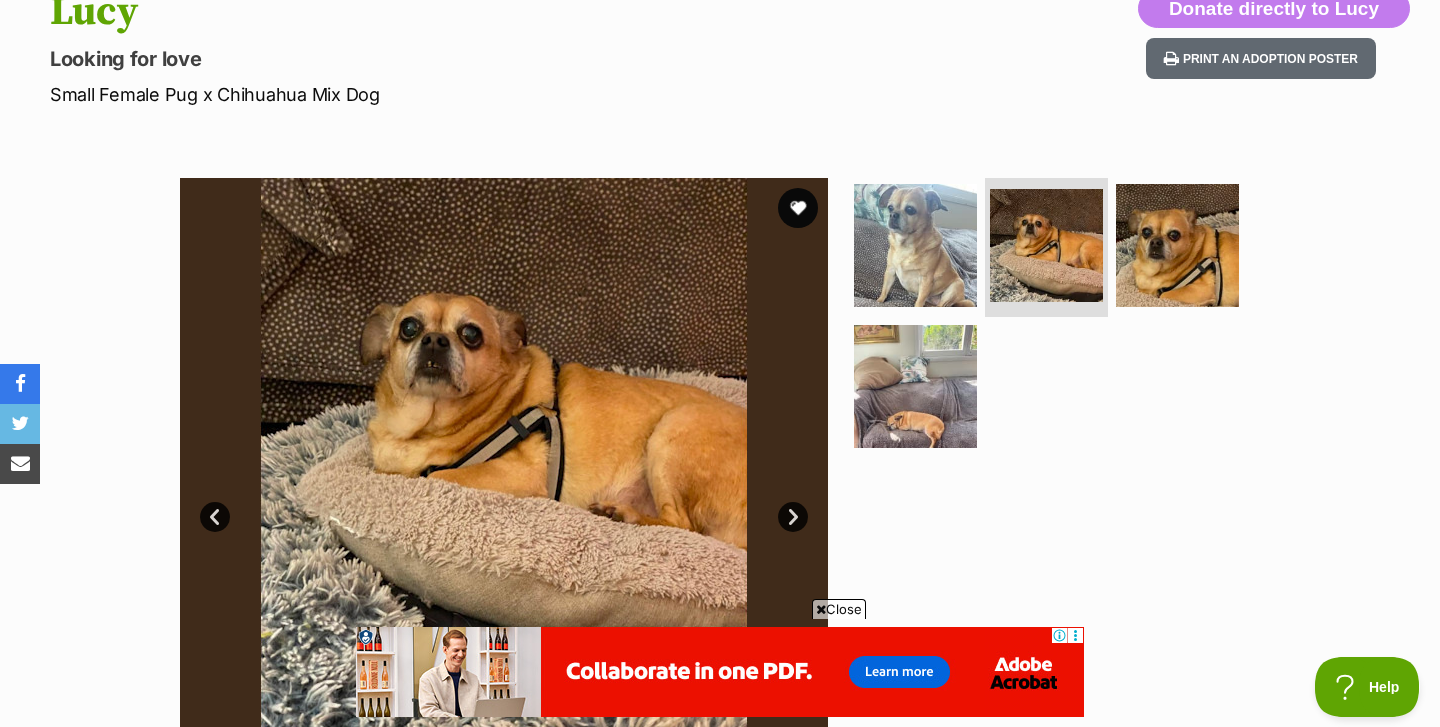 click on "Next" at bounding box center (793, 517) 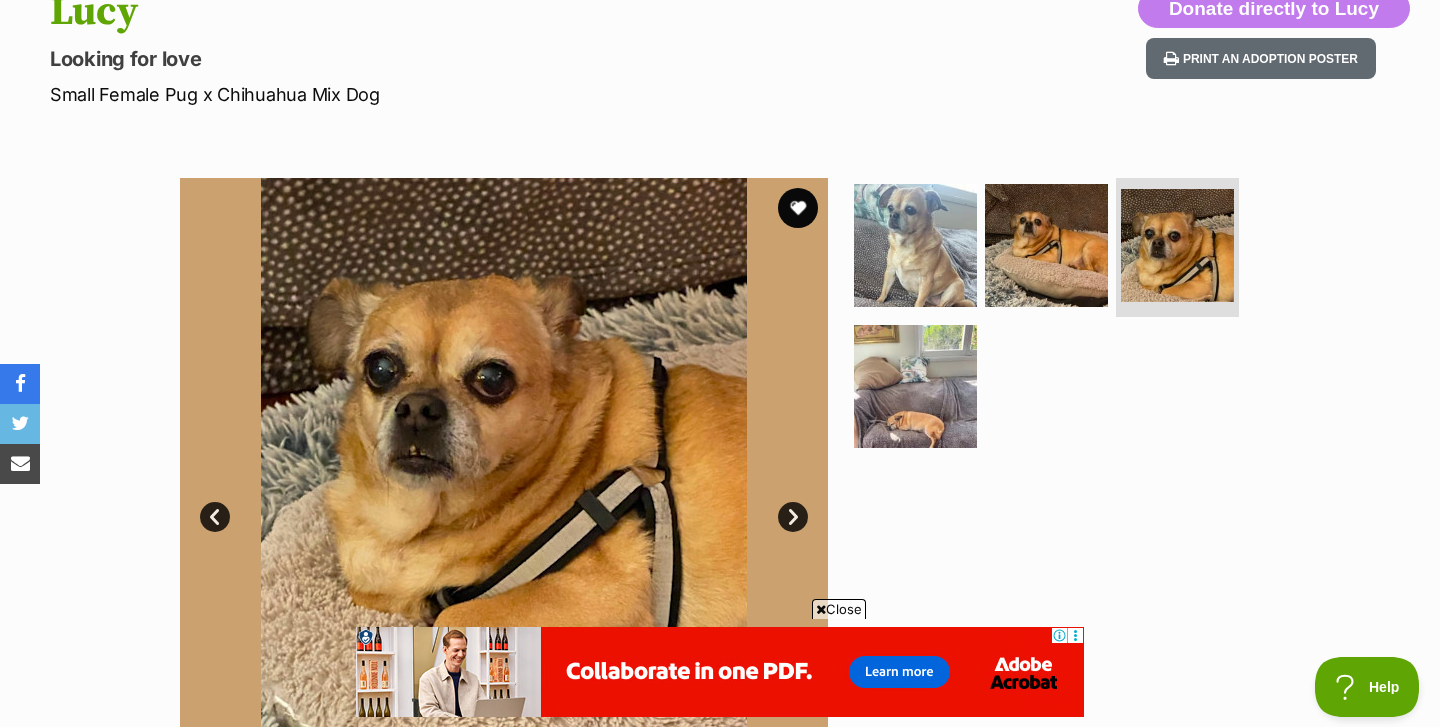 click on "Next" at bounding box center (793, 517) 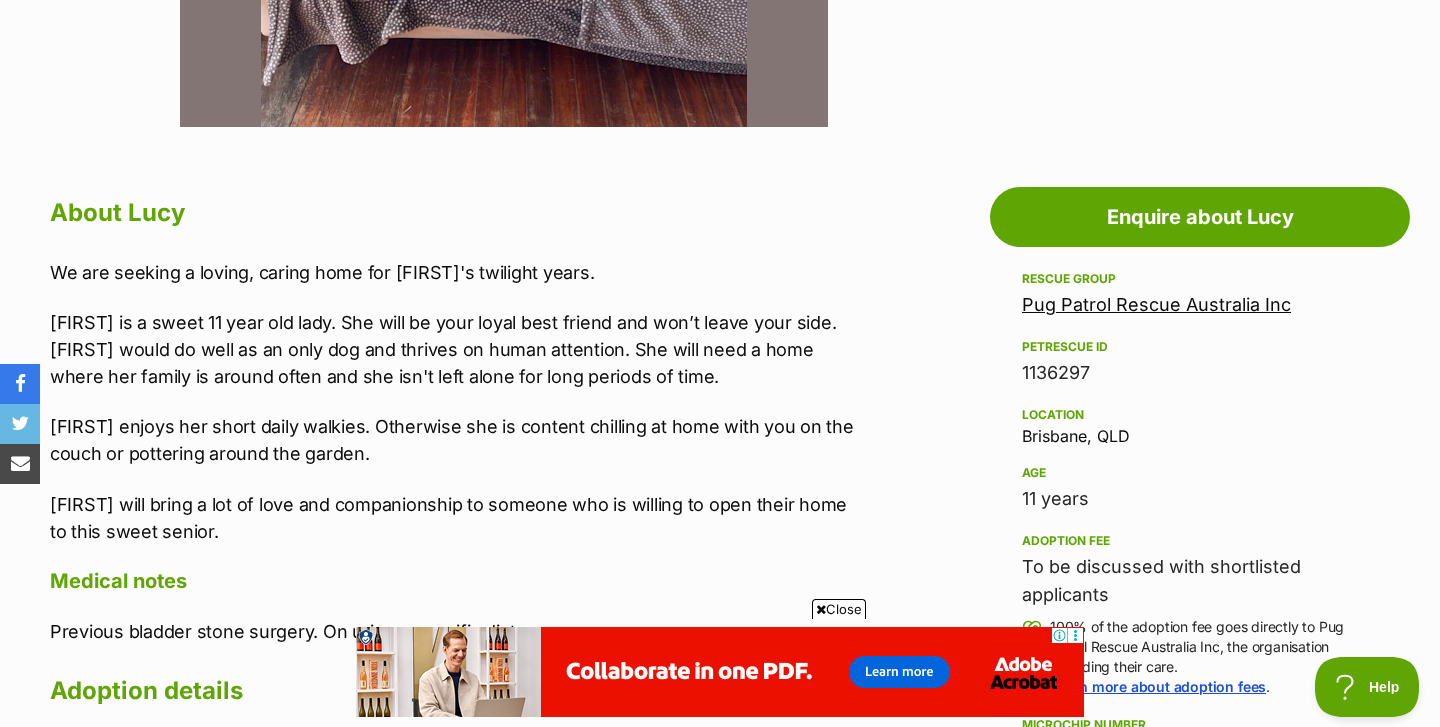scroll, scrollTop: 1004, scrollLeft: 0, axis: vertical 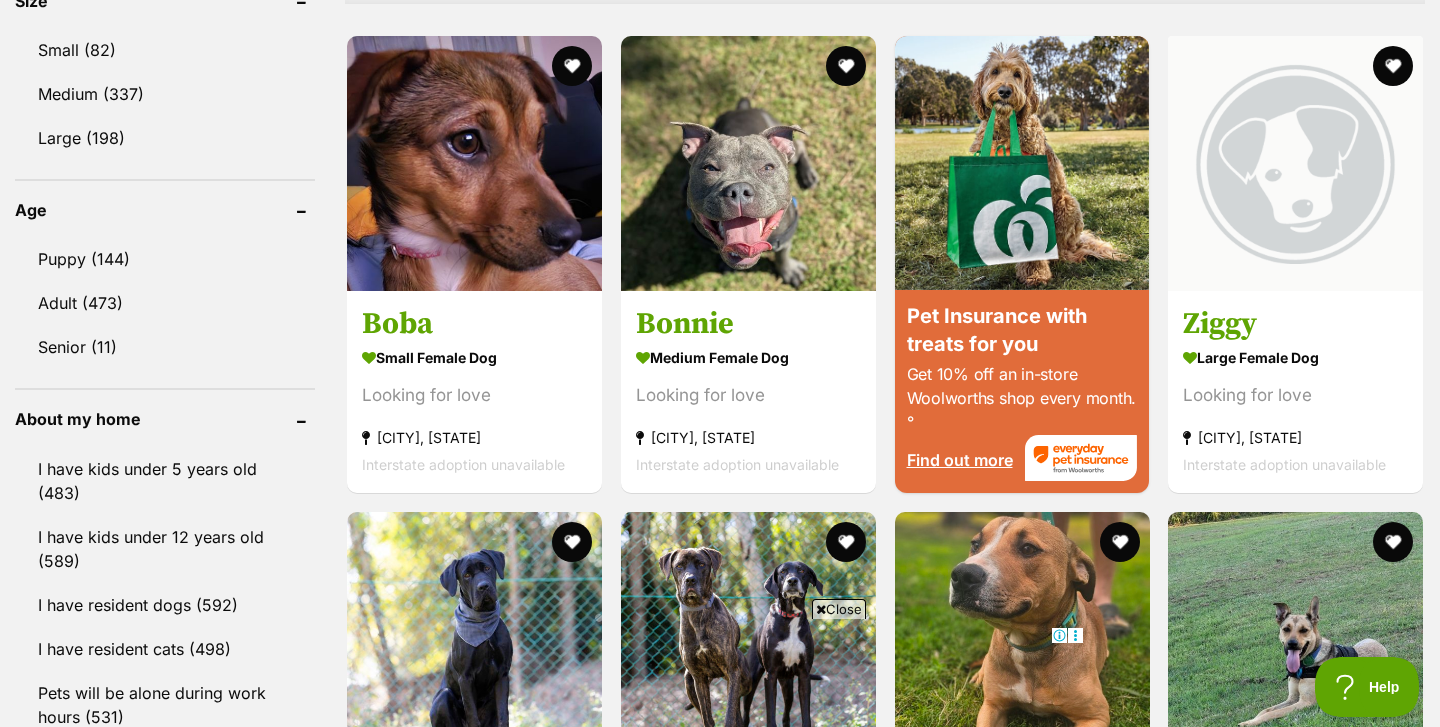 click on "Close" at bounding box center [839, 609] 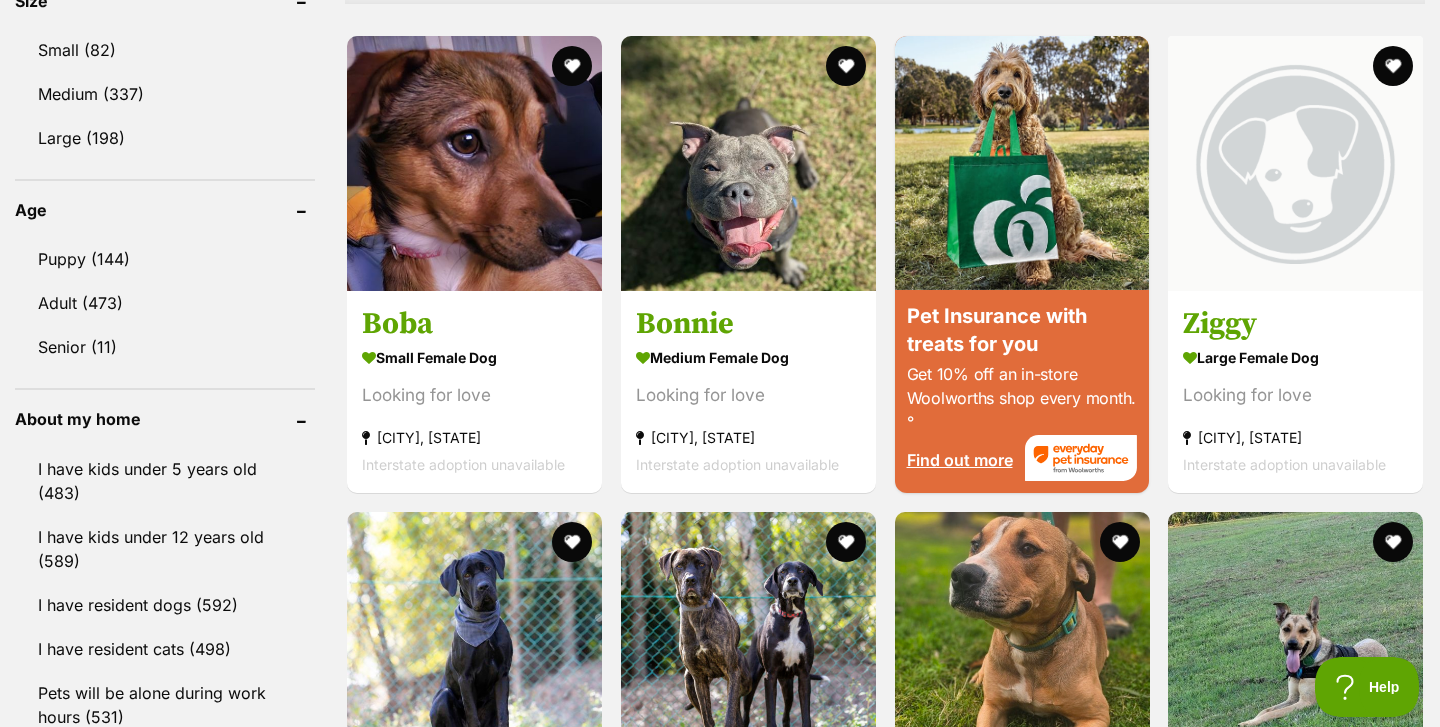 scroll, scrollTop: 0, scrollLeft: 0, axis: both 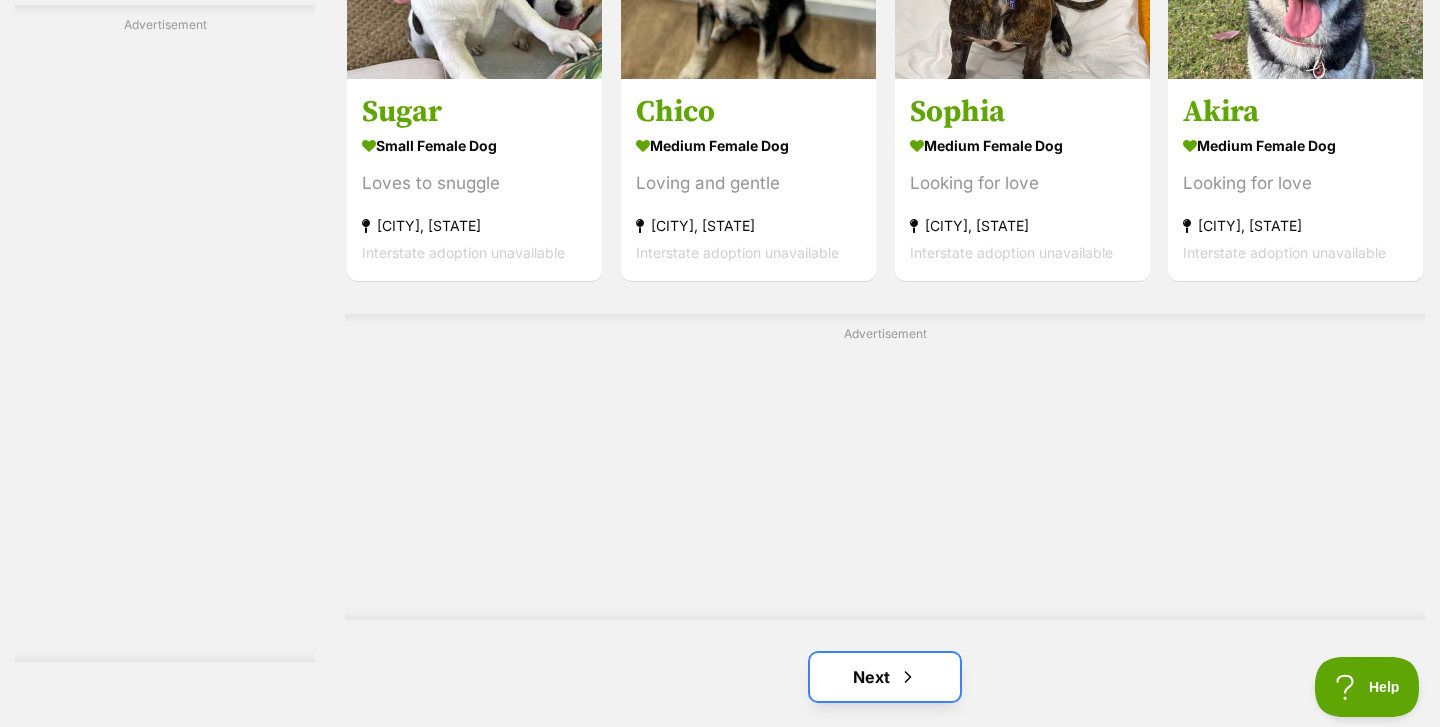 click on "Next" at bounding box center [885, 677] 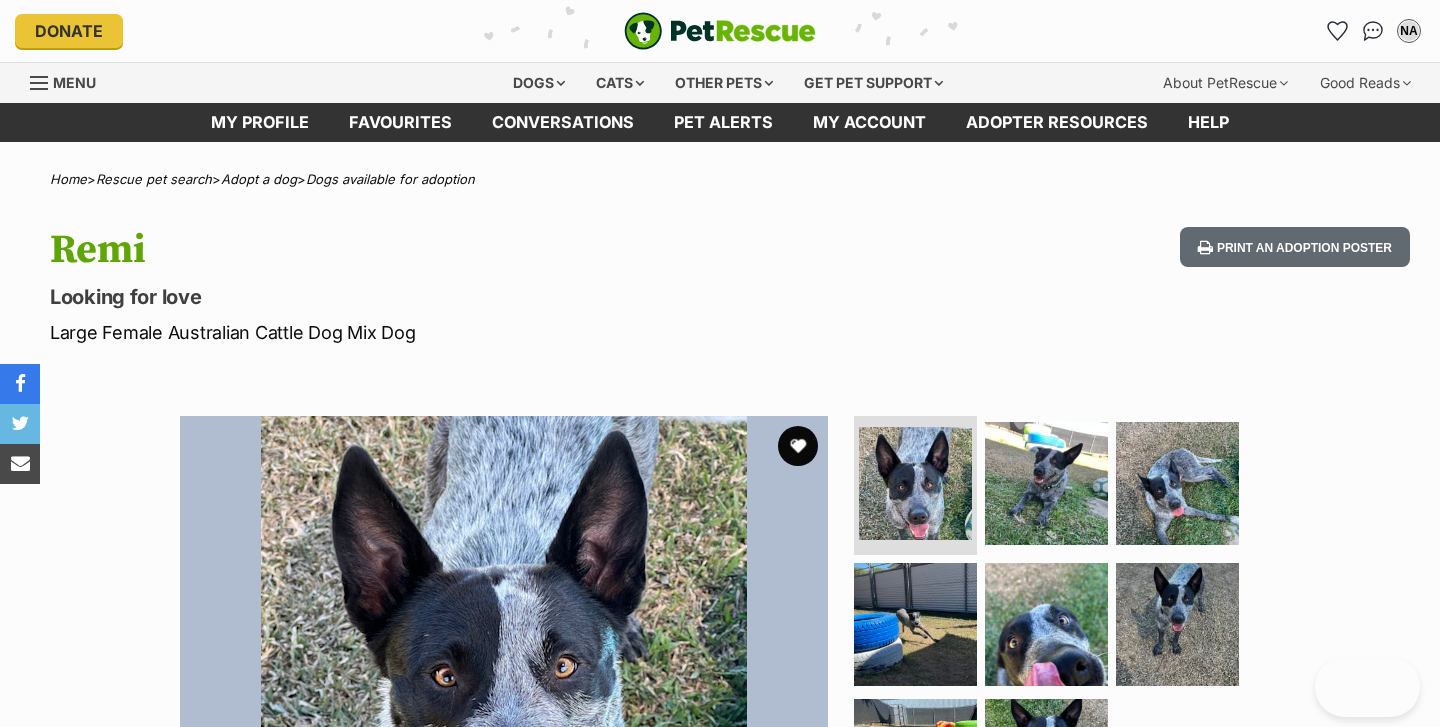 scroll, scrollTop: 0, scrollLeft: 0, axis: both 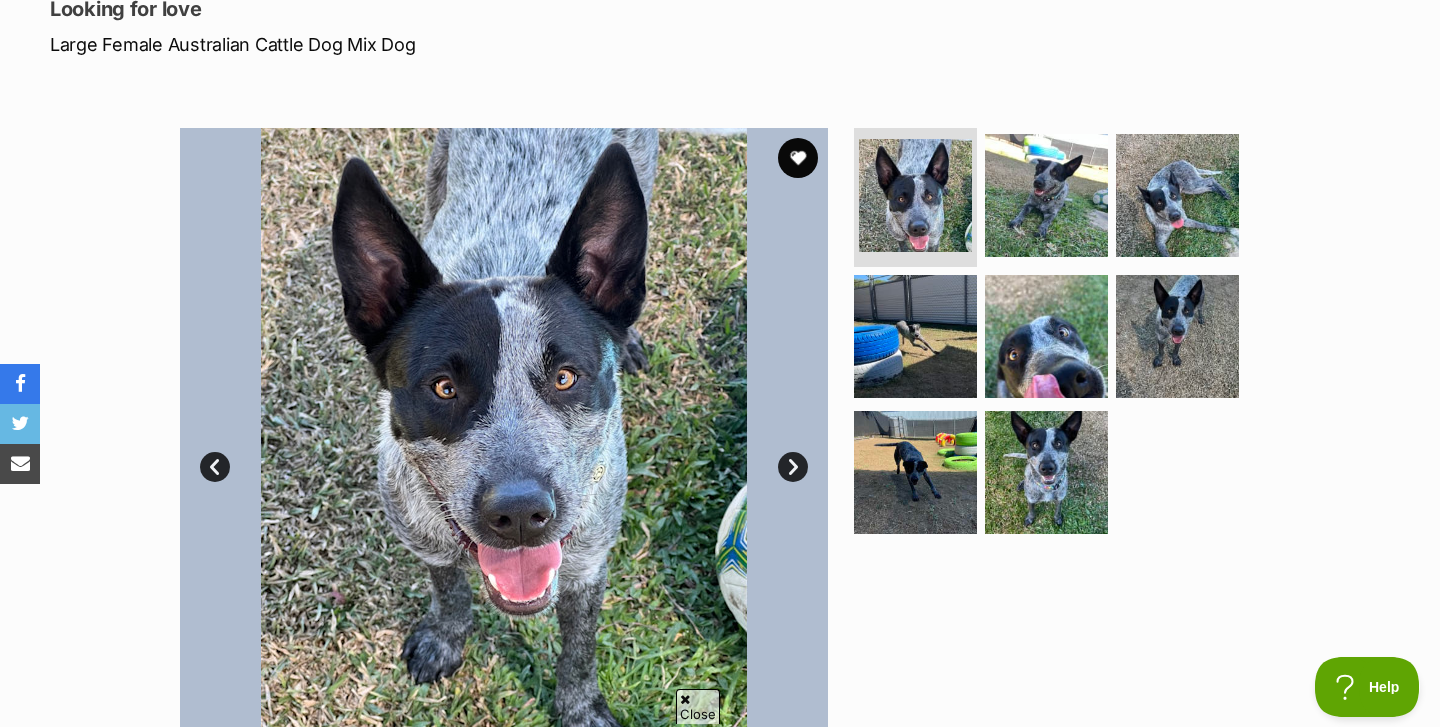 click on "Next" at bounding box center (793, 467) 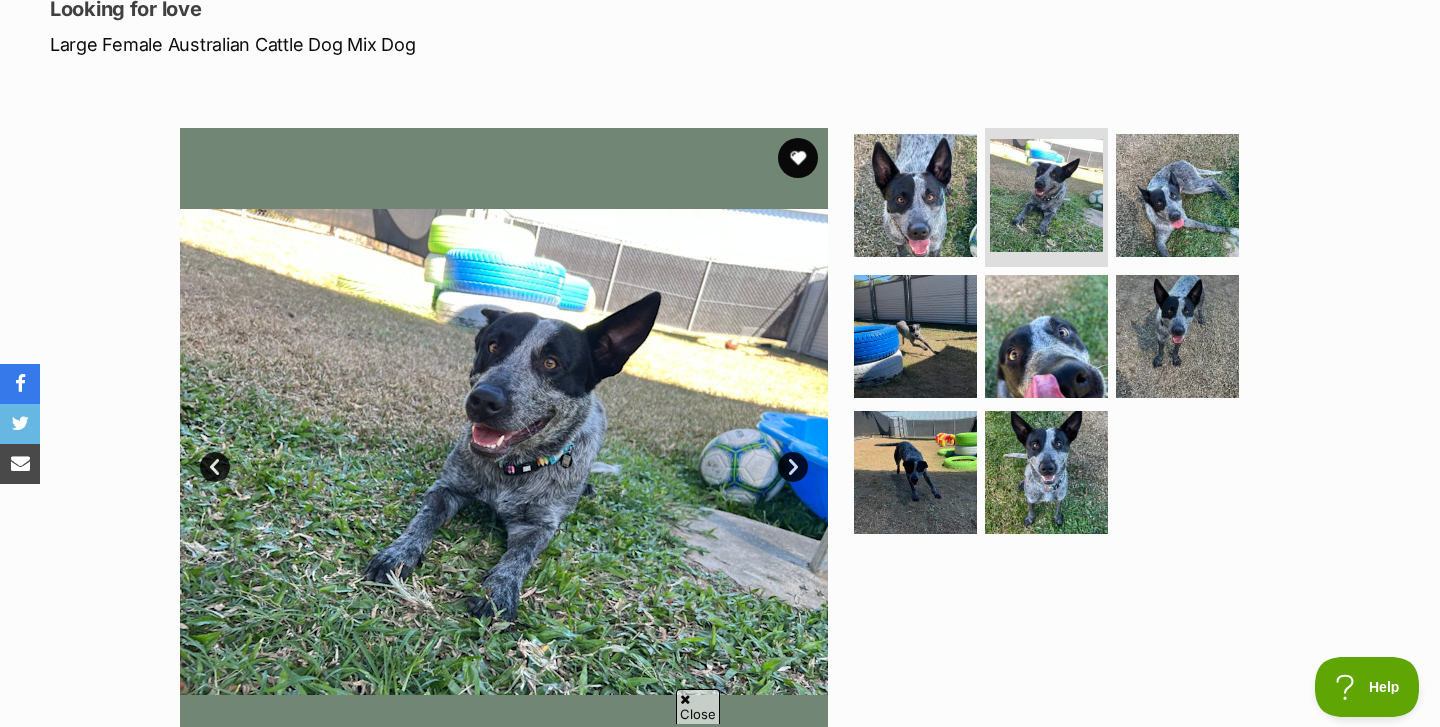 click on "Next" at bounding box center (793, 467) 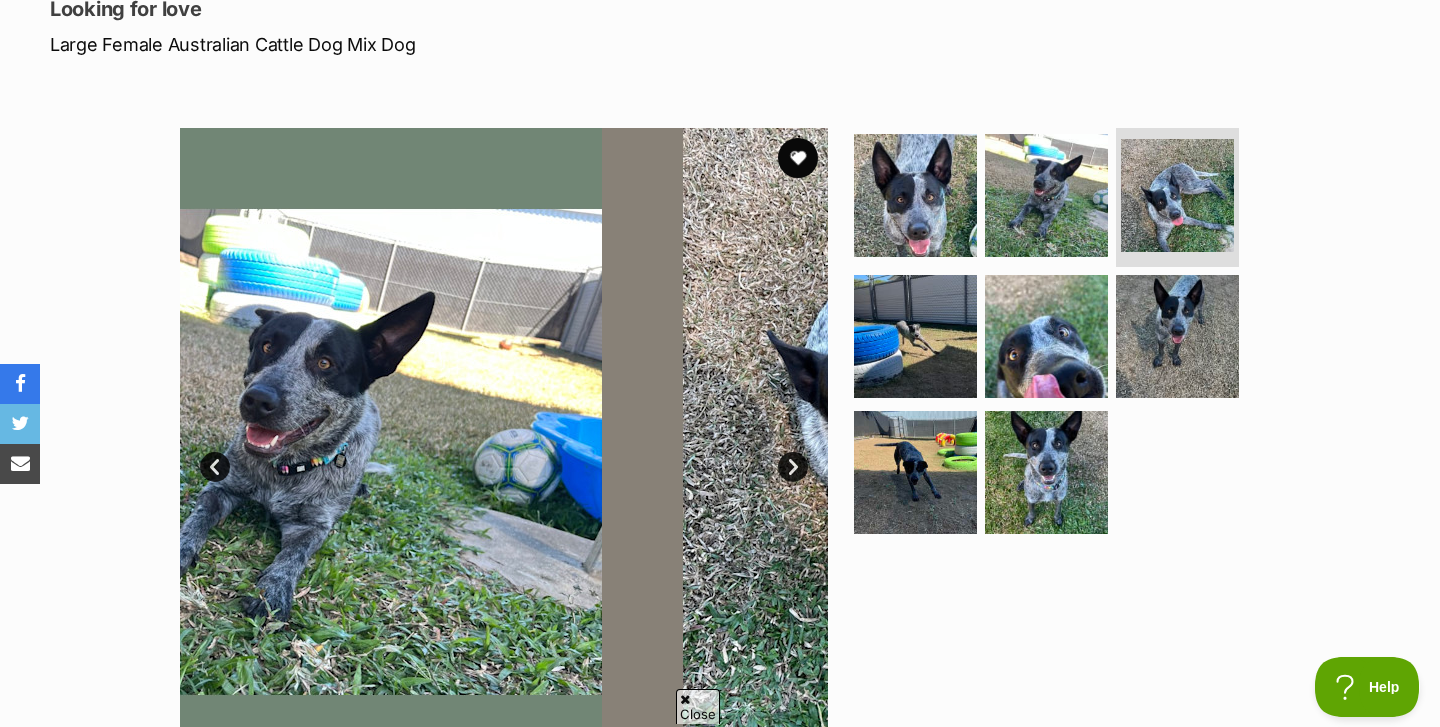 scroll, scrollTop: 0, scrollLeft: 0, axis: both 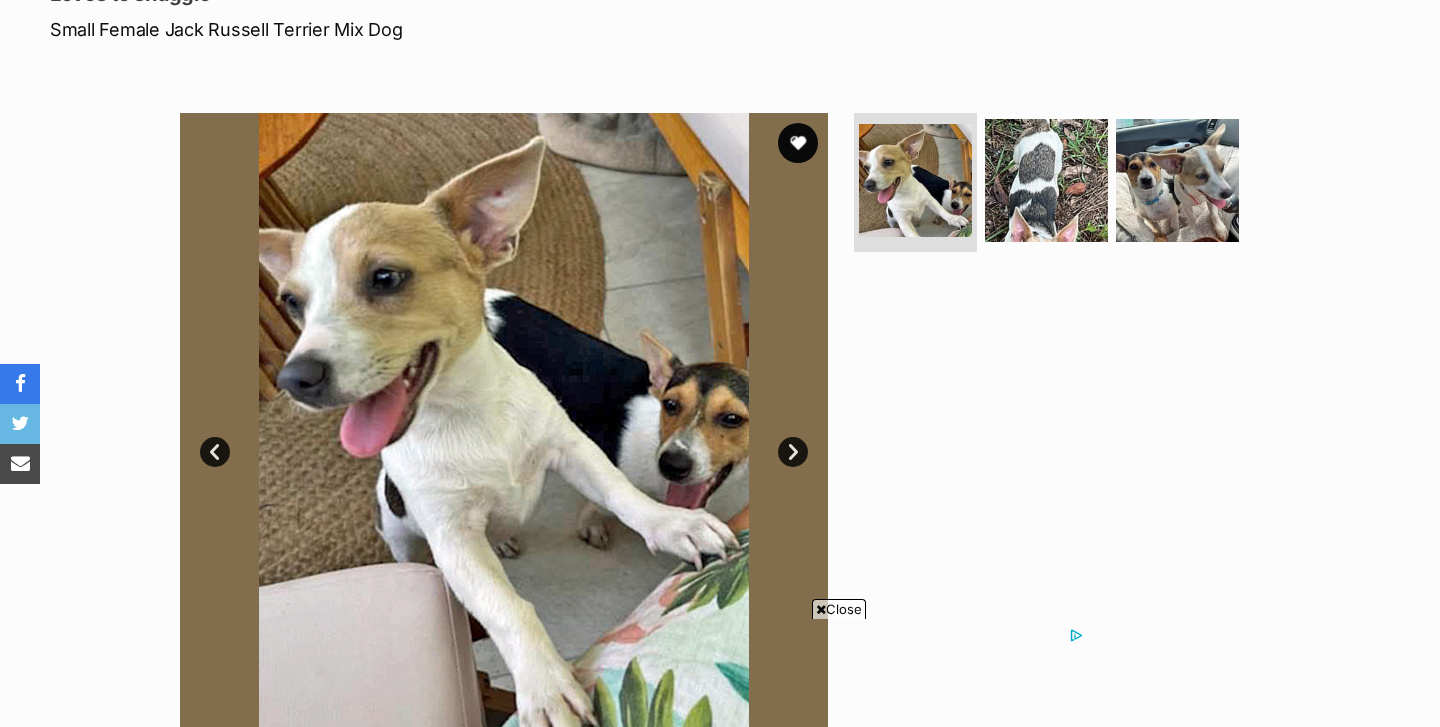 click on "Next" at bounding box center (793, 452) 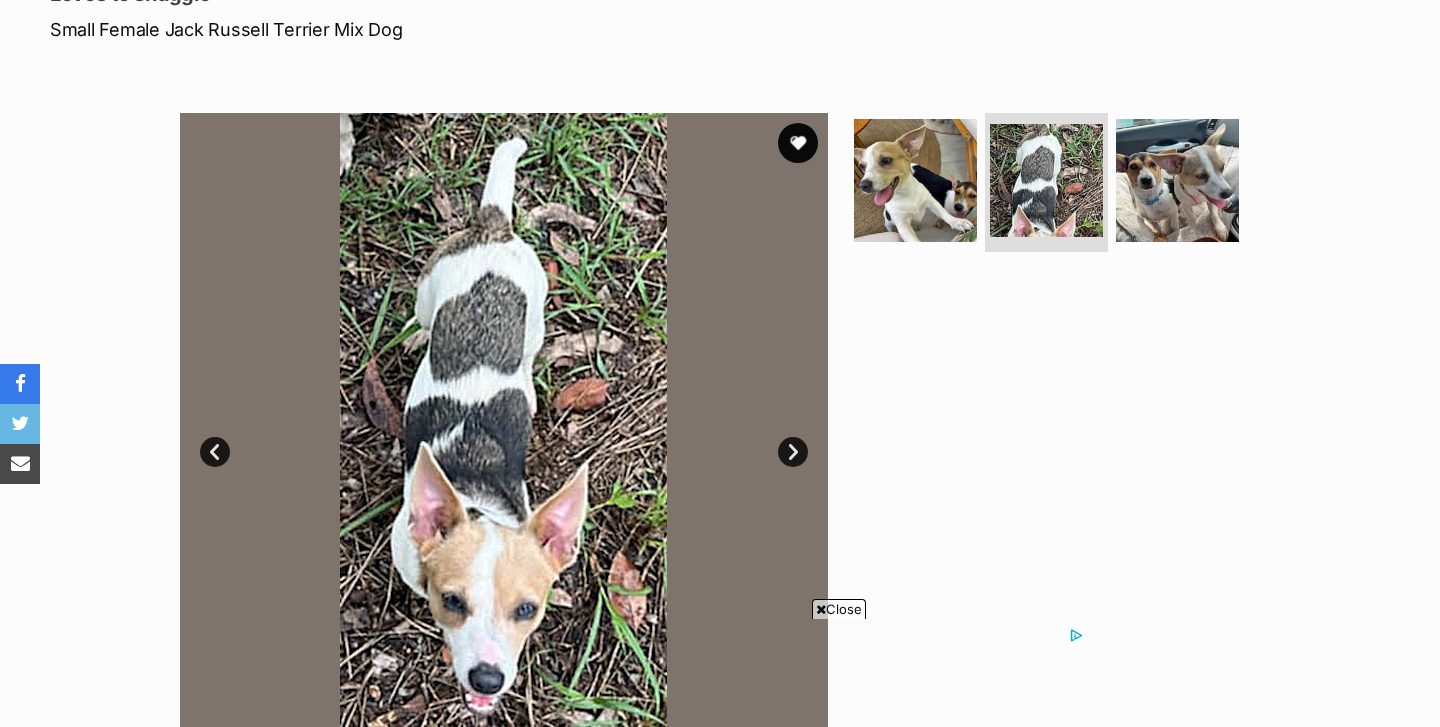 click on "Next" at bounding box center [793, 452] 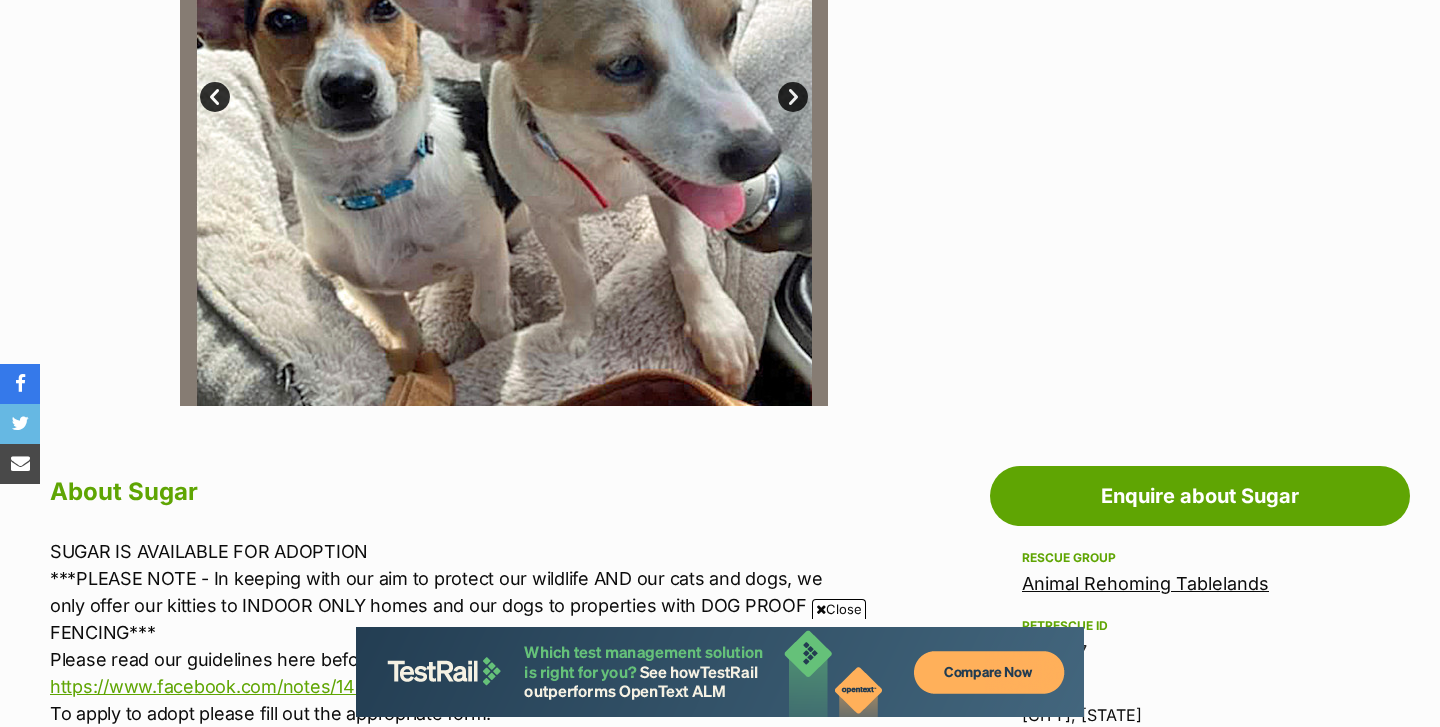 scroll, scrollTop: 548, scrollLeft: 0, axis: vertical 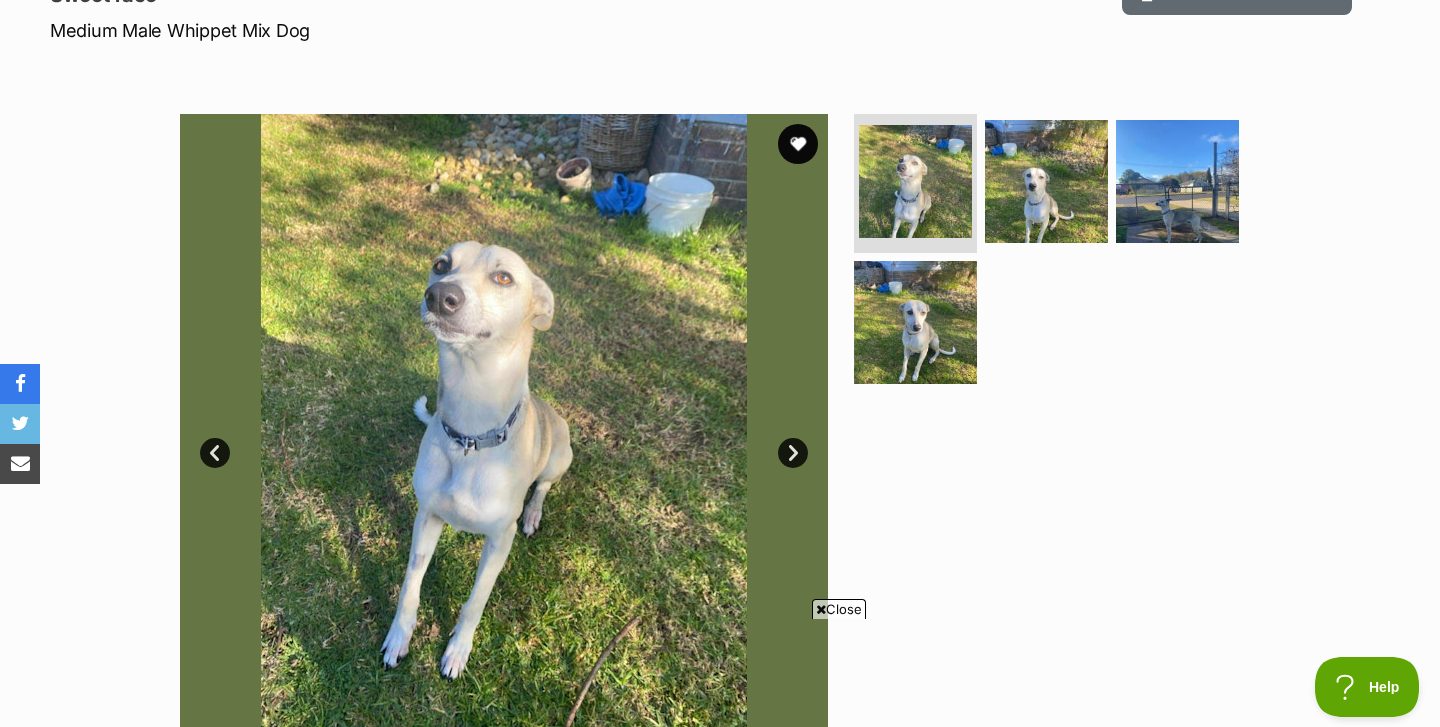 click on "Next" at bounding box center [793, 453] 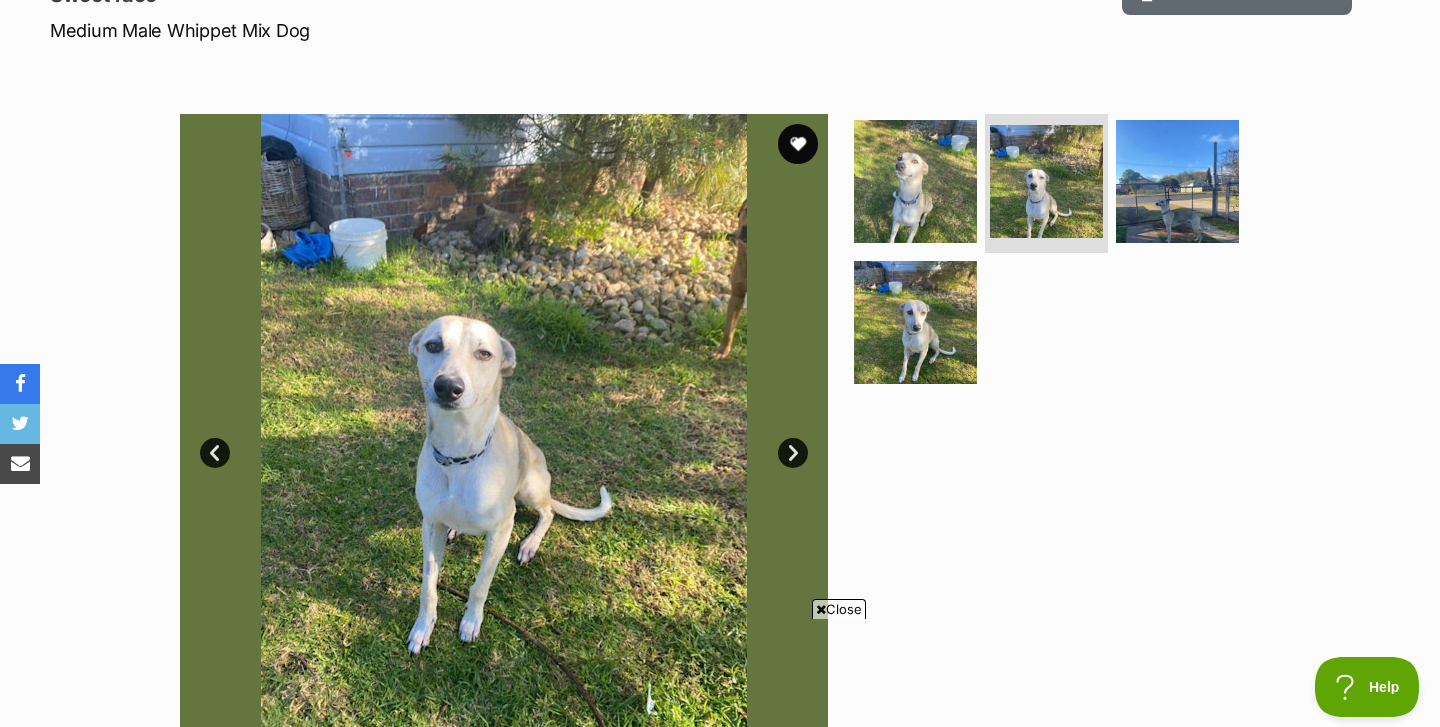 click on "Close" at bounding box center (839, 609) 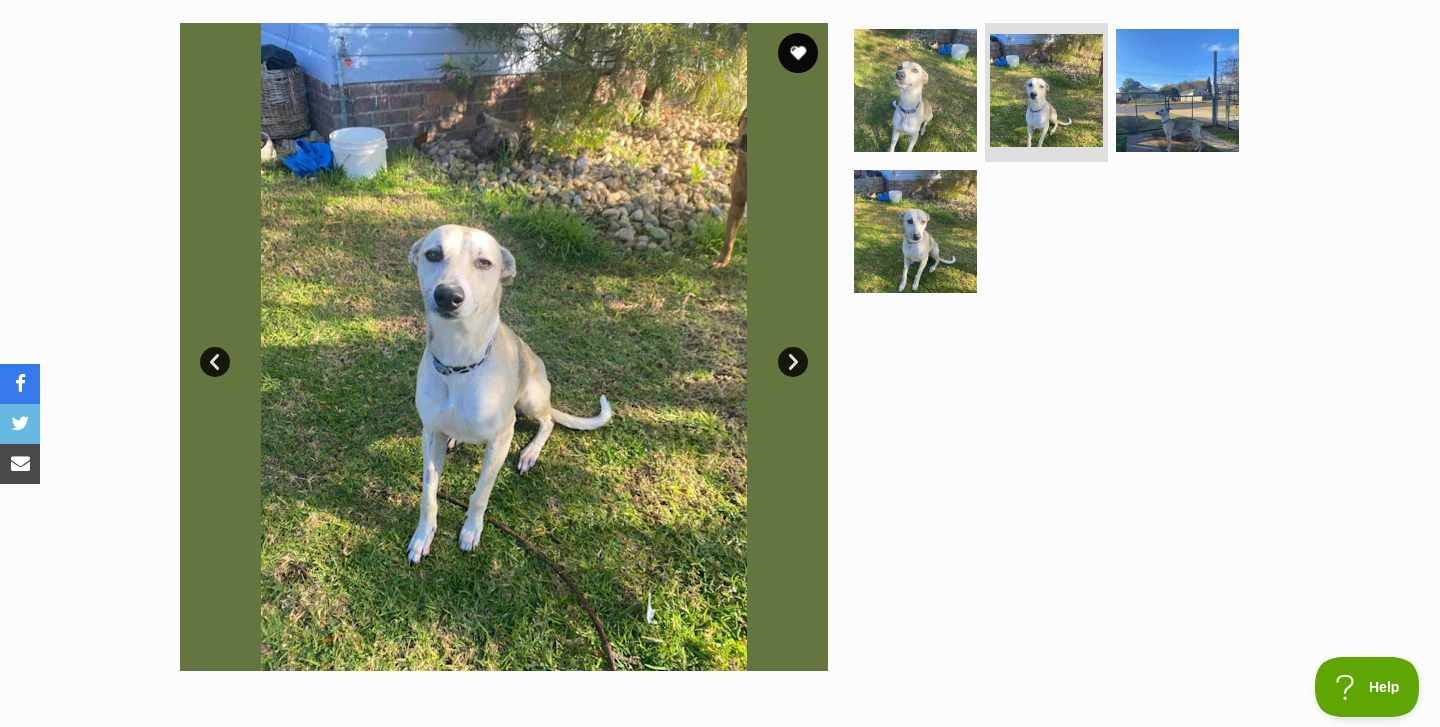 scroll, scrollTop: 394, scrollLeft: 0, axis: vertical 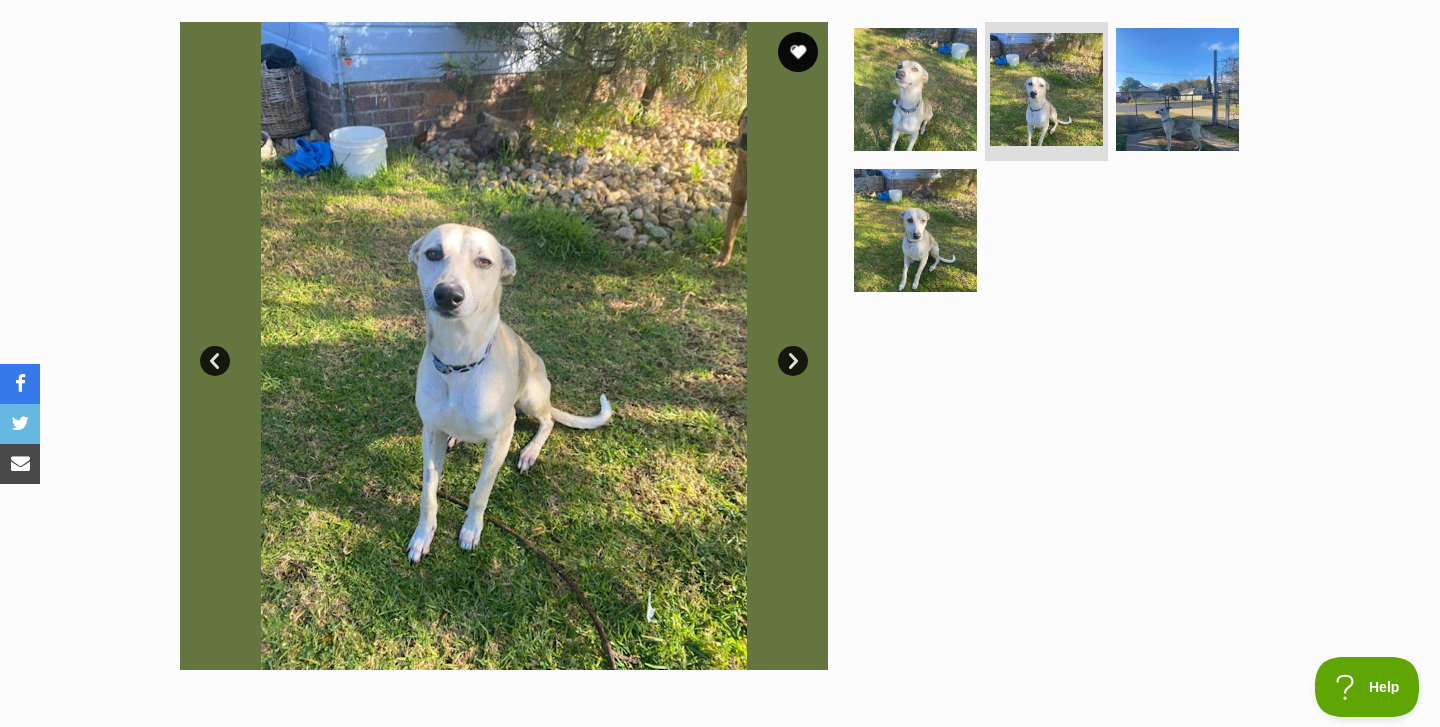 click on "Next" at bounding box center [793, 361] 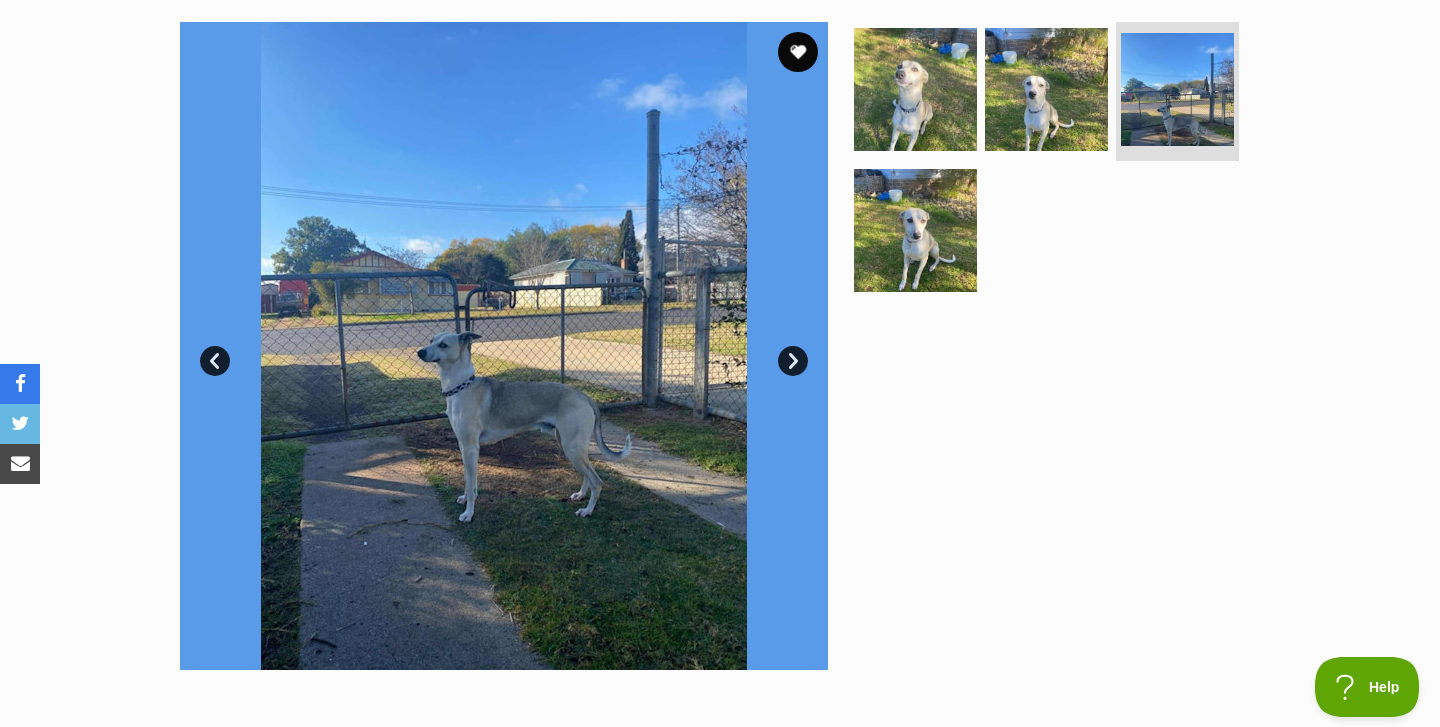 click on "Next" at bounding box center [793, 361] 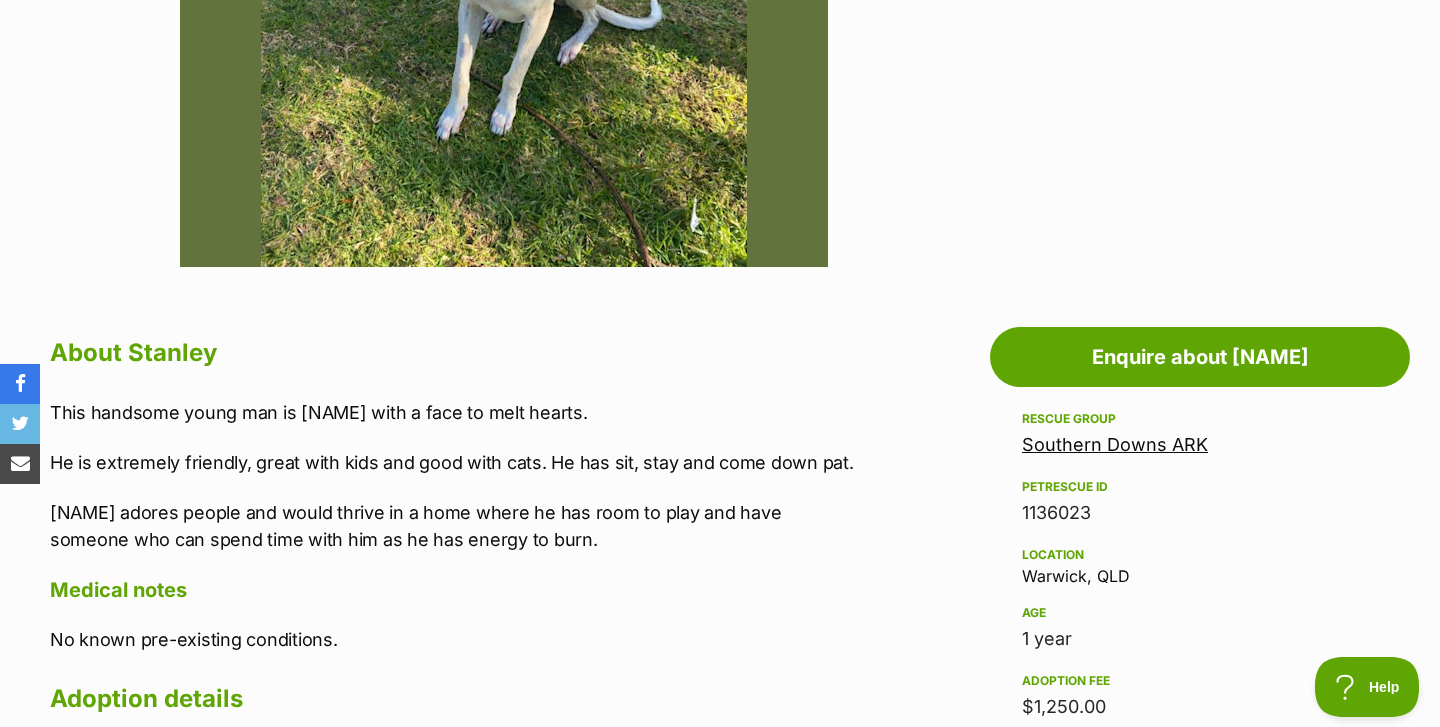 scroll, scrollTop: 1176, scrollLeft: 0, axis: vertical 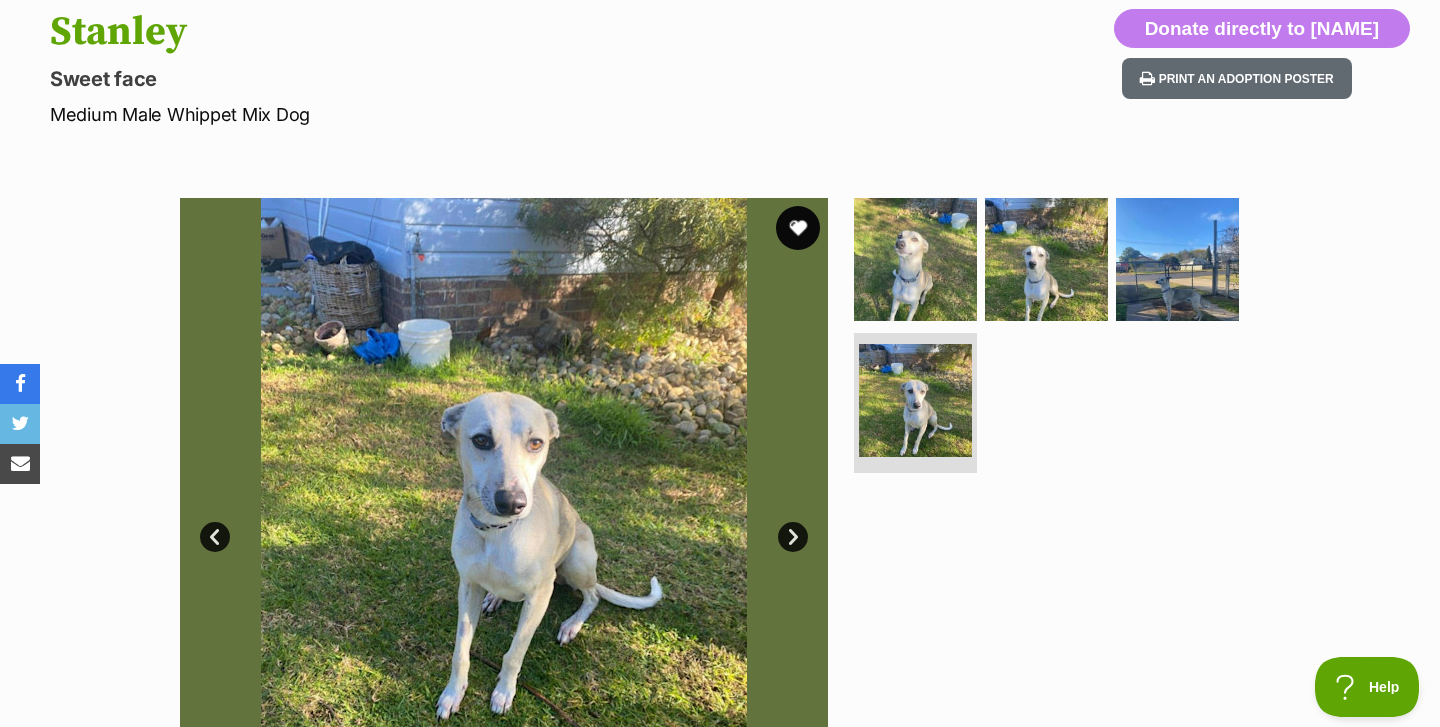 click at bounding box center [798, 228] 